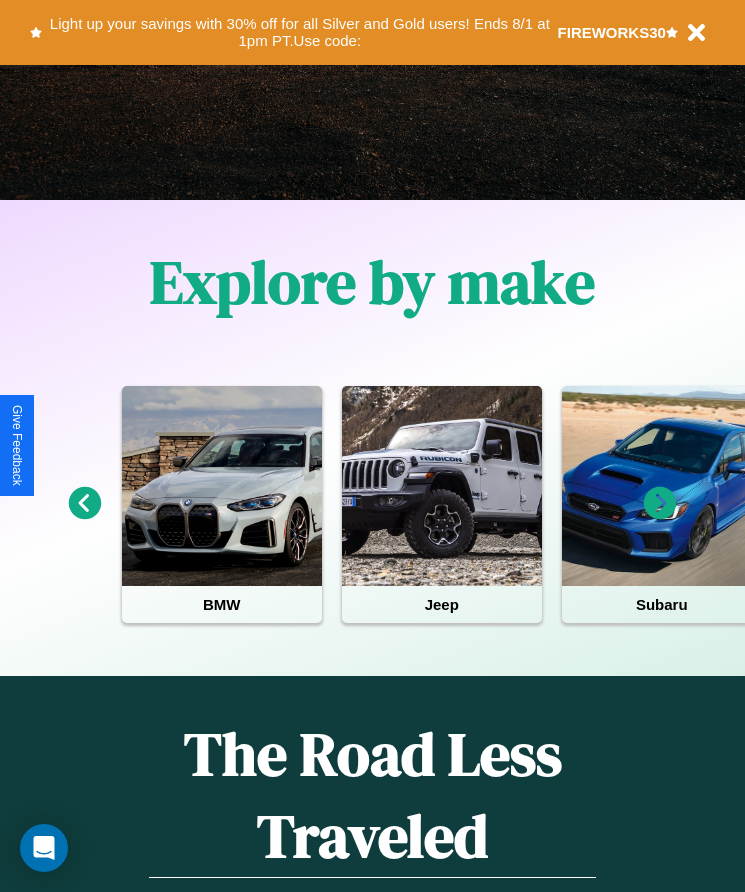 scroll, scrollTop: 334, scrollLeft: 0, axis: vertical 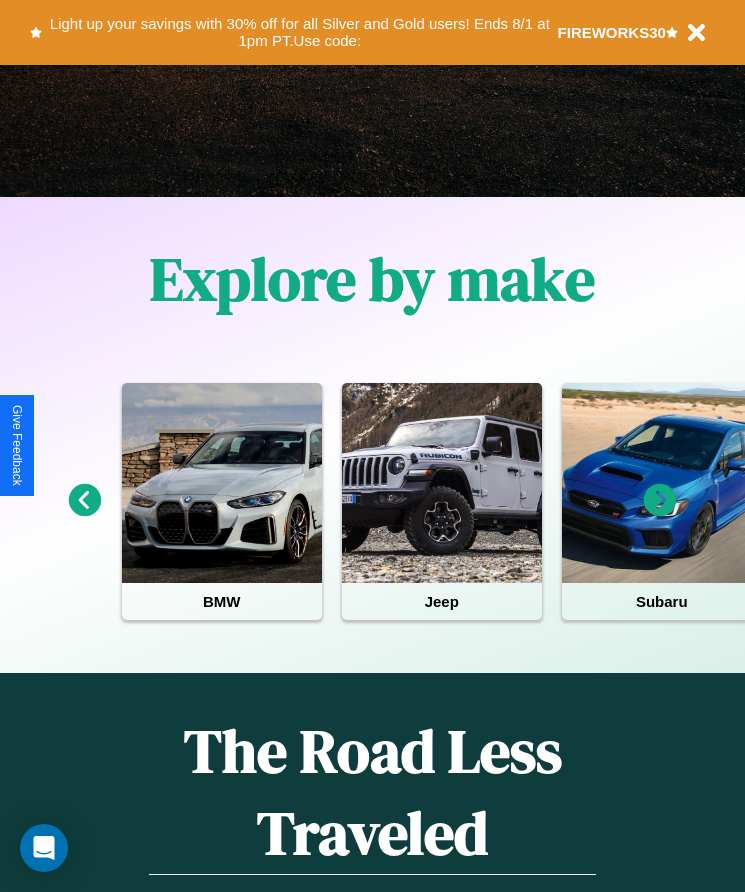 click 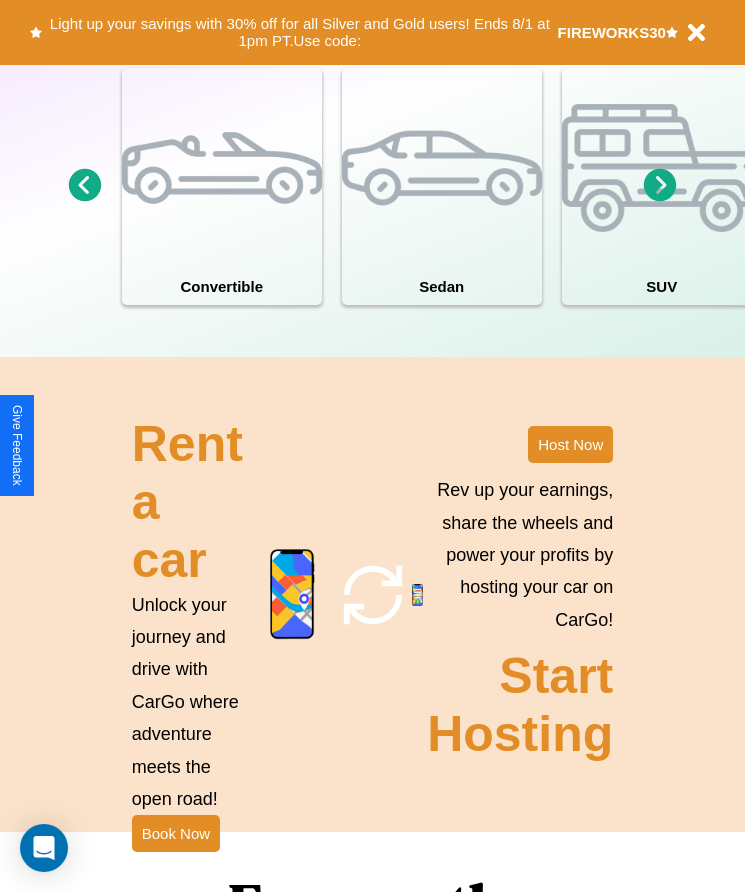 scroll, scrollTop: 1855, scrollLeft: 0, axis: vertical 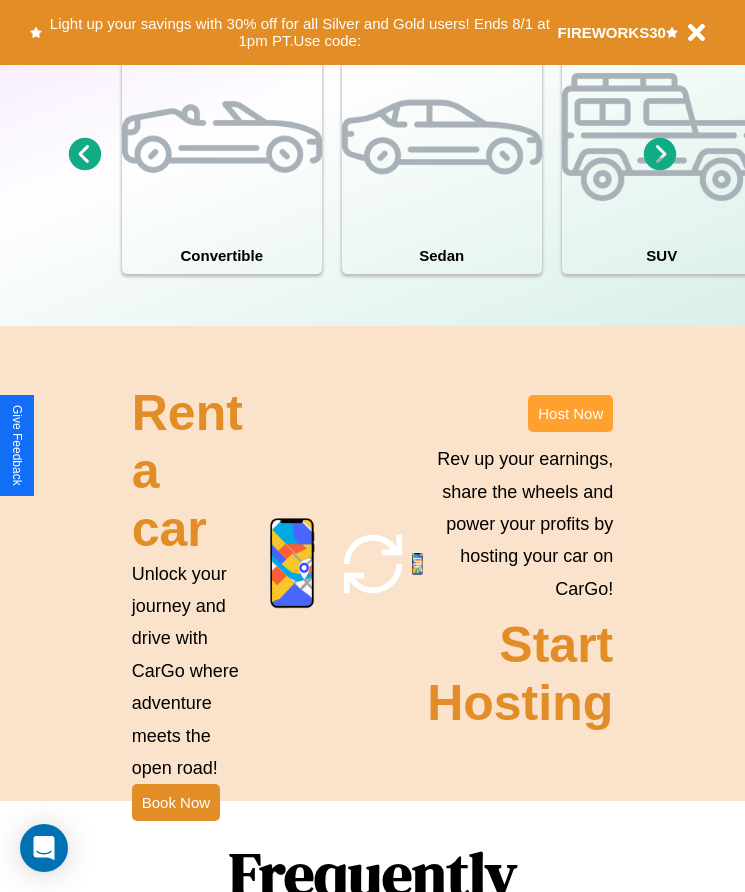 click on "Host Now" at bounding box center [570, 413] 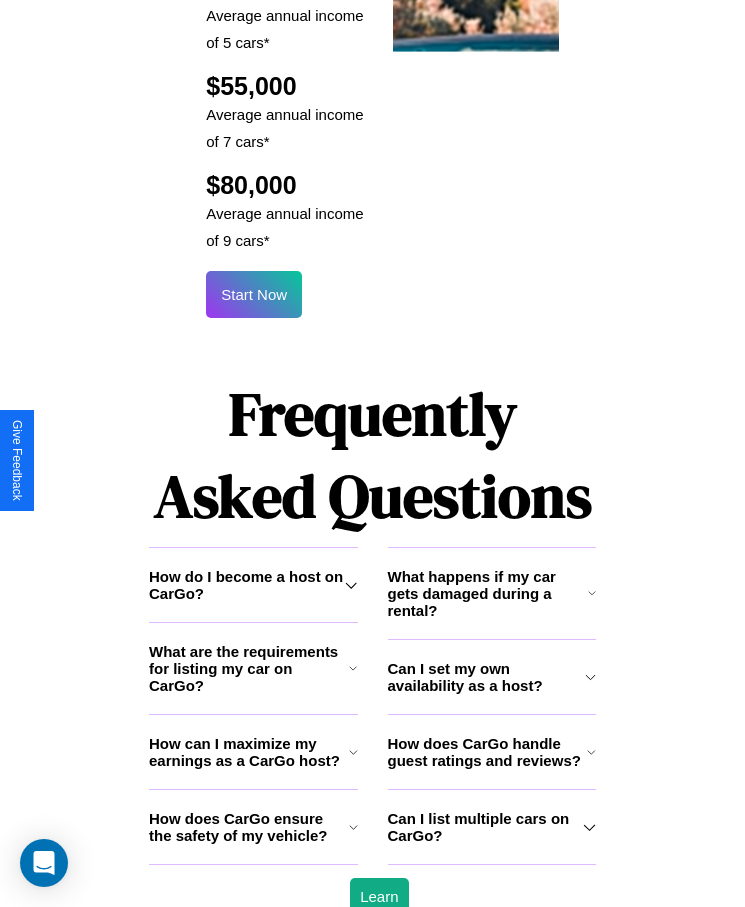 scroll, scrollTop: 2638, scrollLeft: 0, axis: vertical 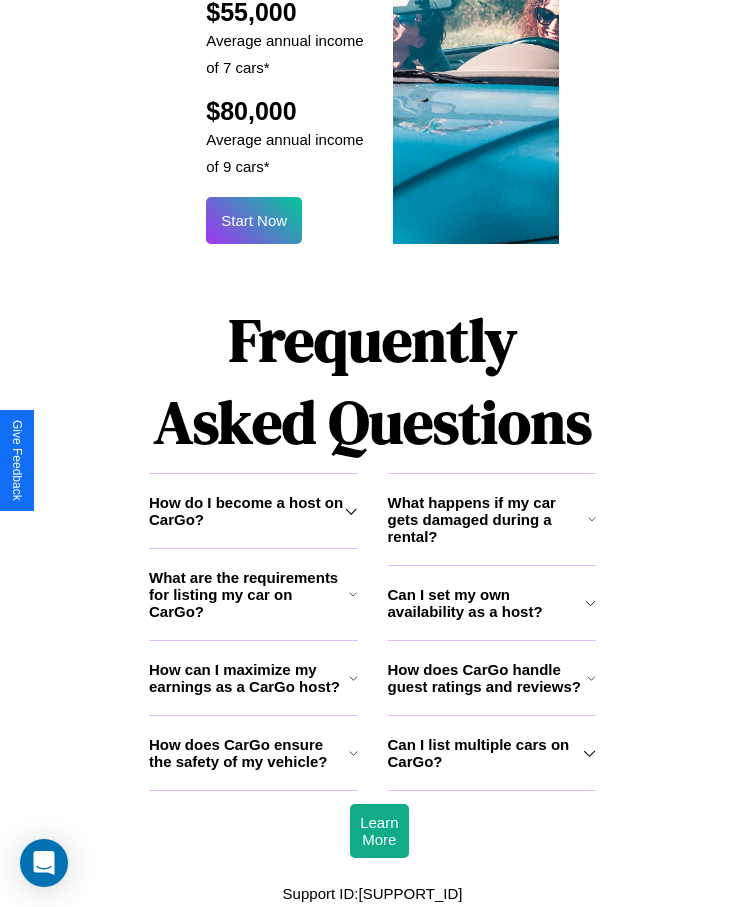 click on "Can I set my own availability as a host?" at bounding box center [486, 603] 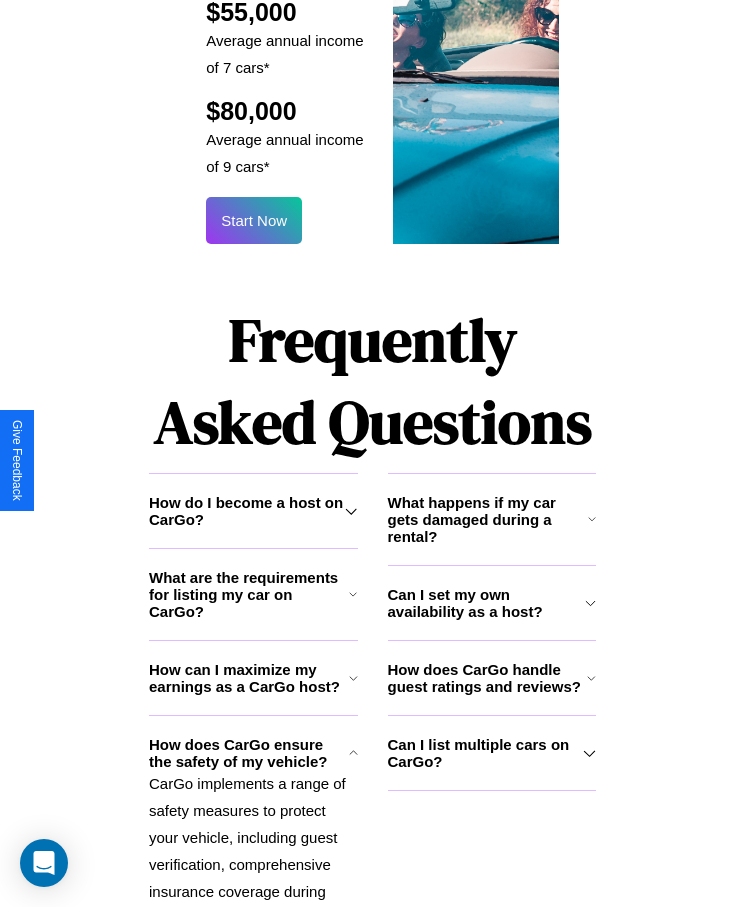 click on "How do I become a host on CarGo?" at bounding box center [247, 511] 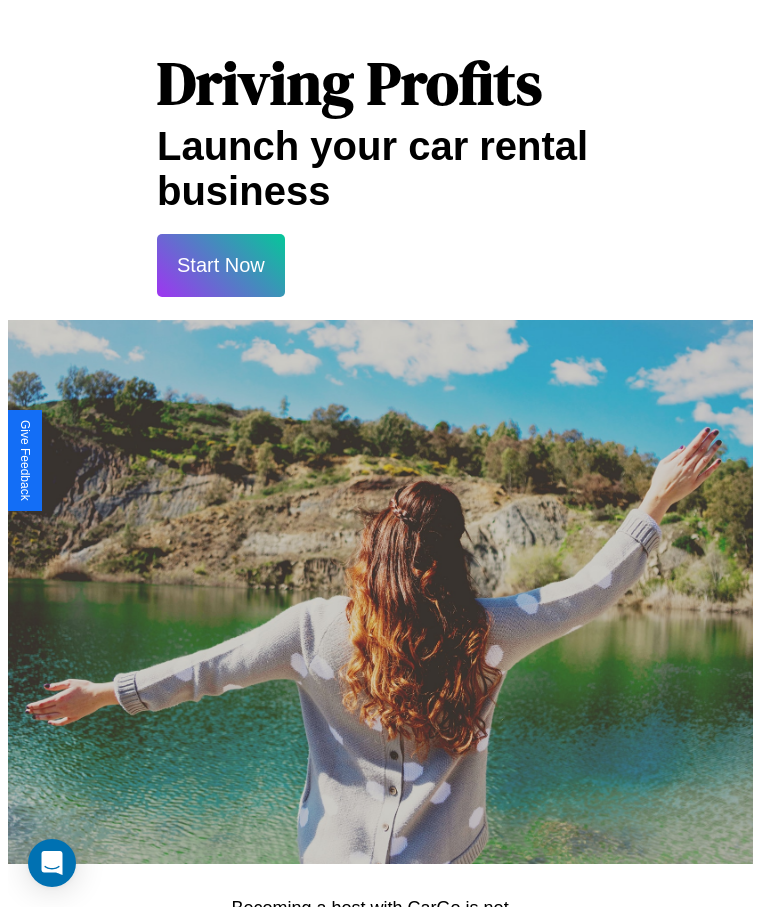 scroll, scrollTop: 0, scrollLeft: 0, axis: both 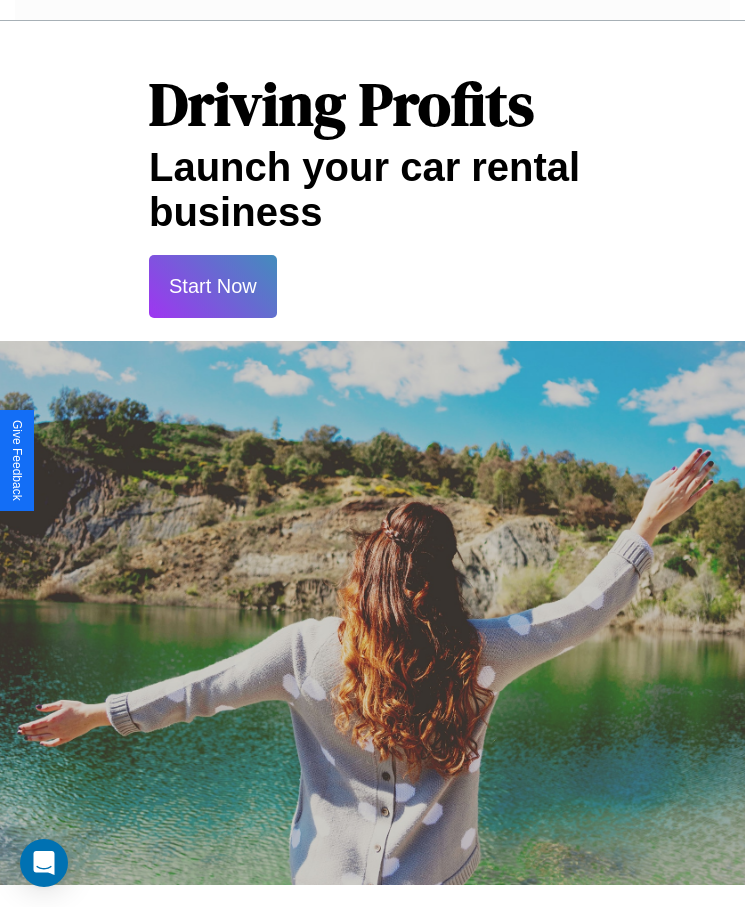 click on "Start Now" at bounding box center (213, 286) 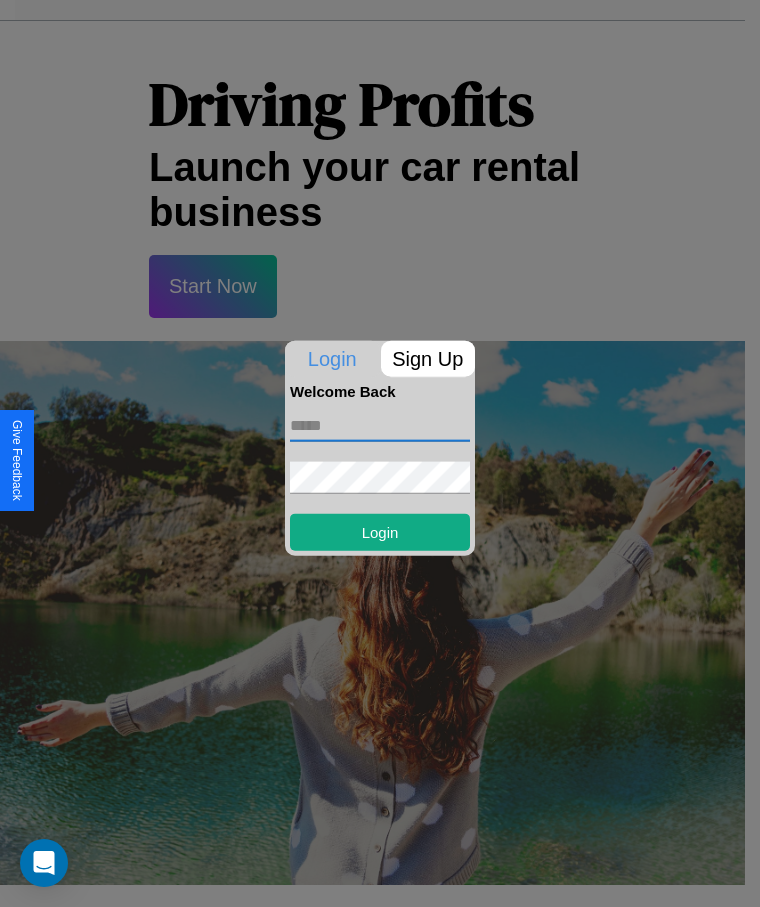 click at bounding box center [380, 425] 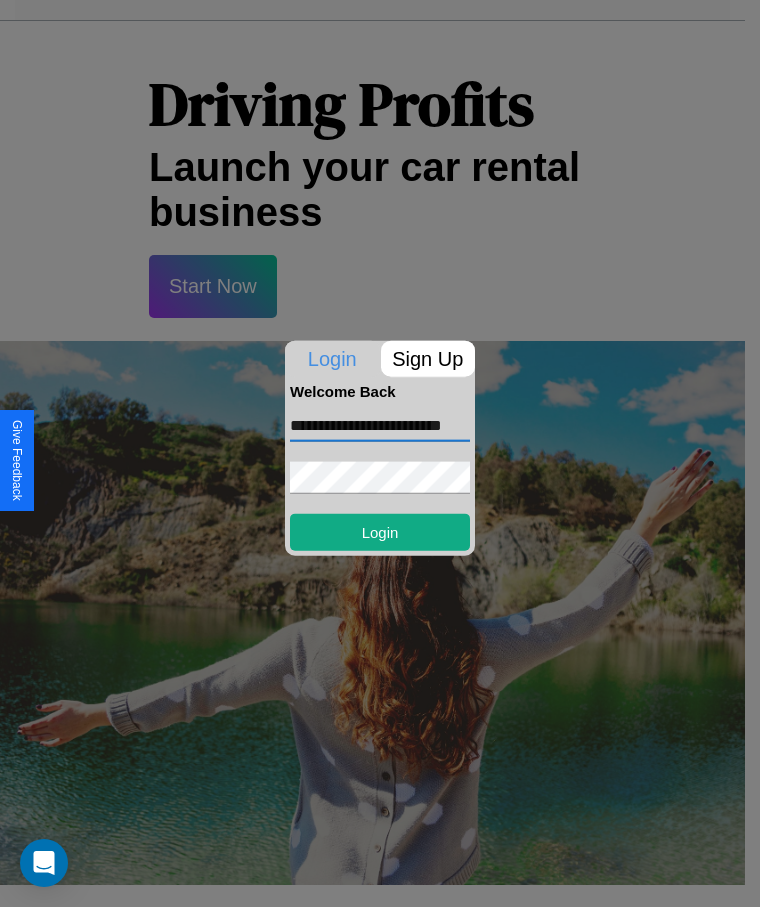 scroll, scrollTop: 0, scrollLeft: 32, axis: horizontal 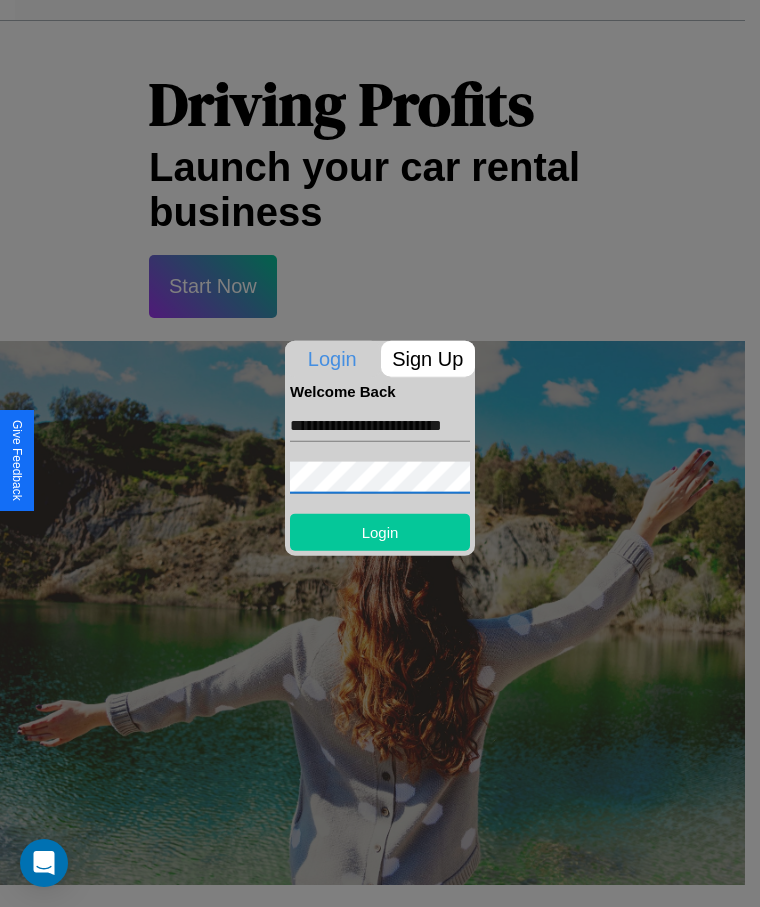 click on "Login" at bounding box center [380, 531] 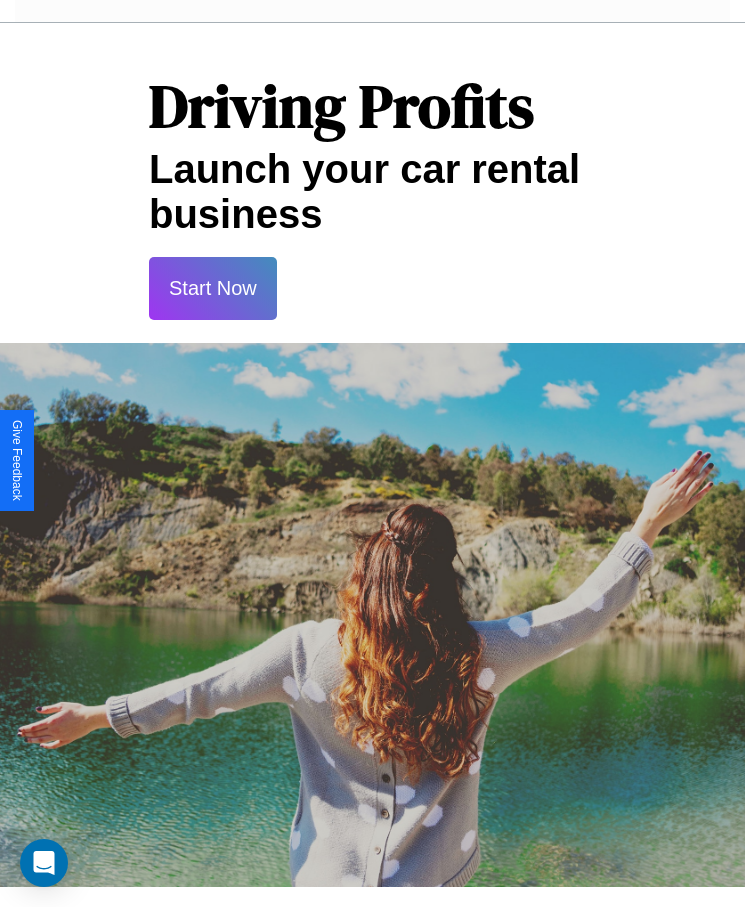 click on "Start Now" at bounding box center (213, 288) 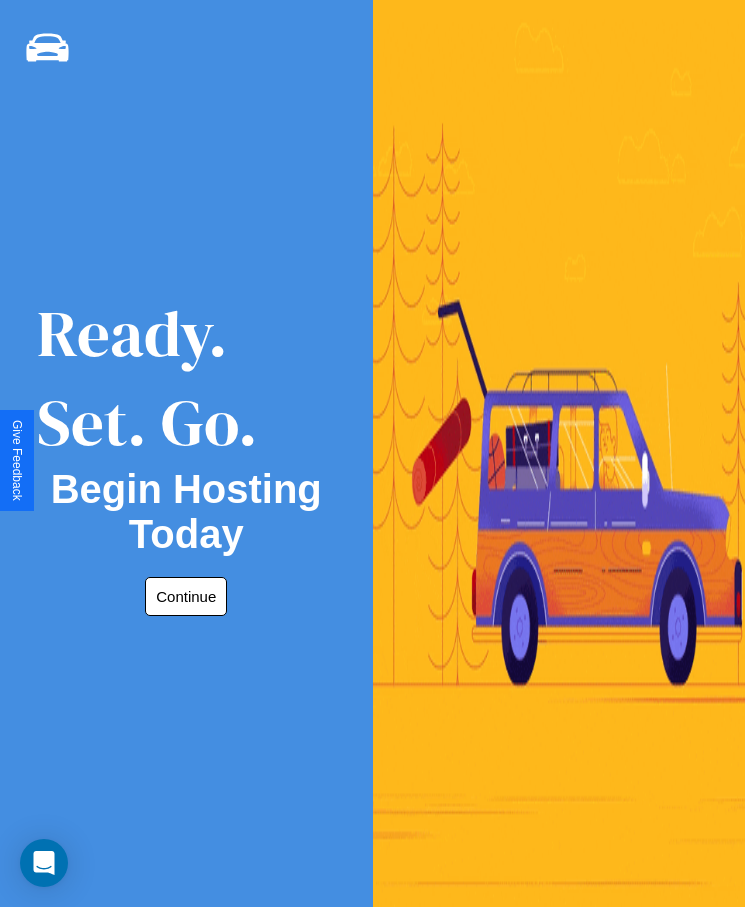 click on "Continue" at bounding box center [186, 596] 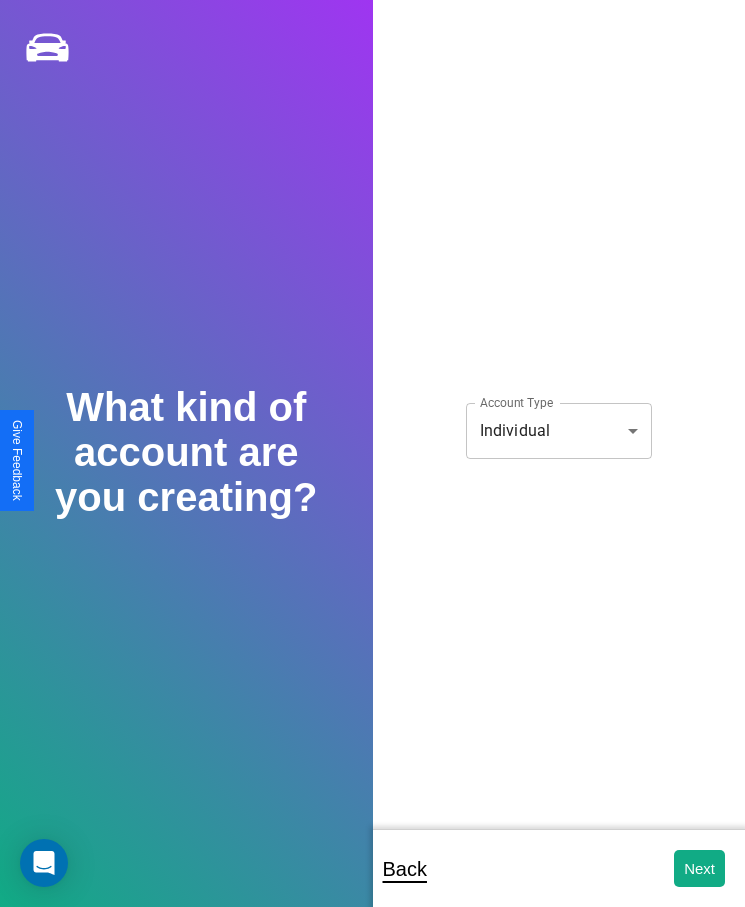 click on "**********" at bounding box center (372, 467) 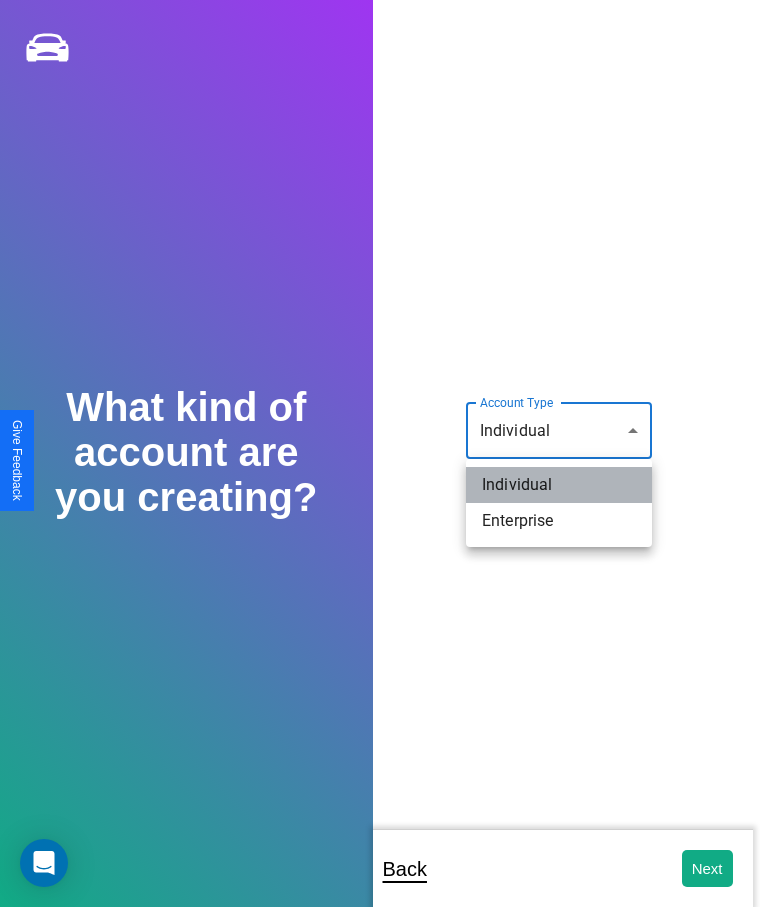 click on "Individual" at bounding box center [559, 485] 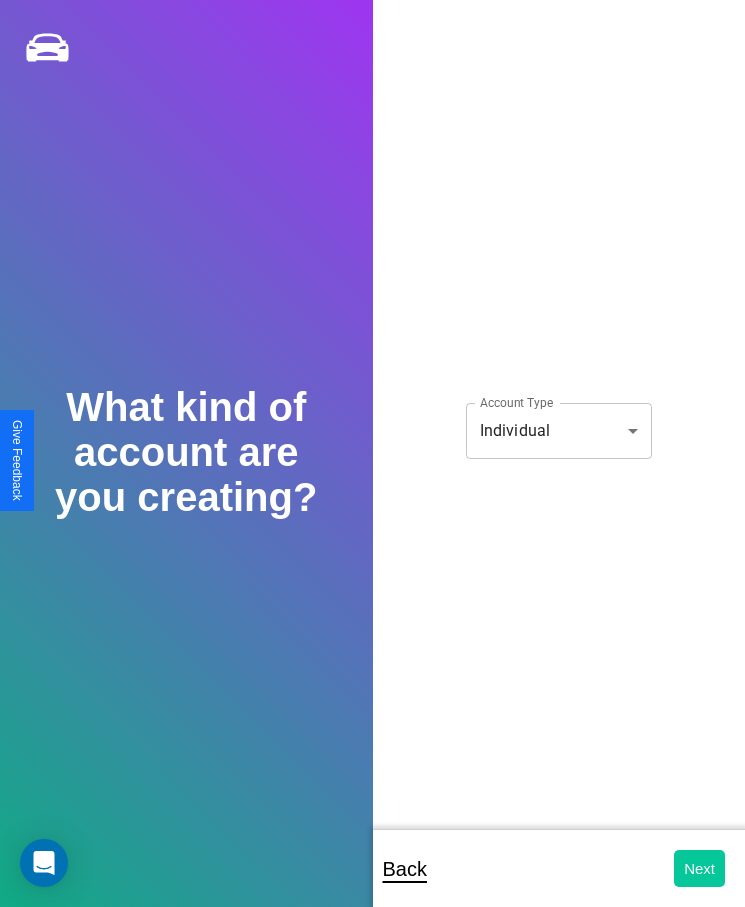 click on "Next" at bounding box center (699, 868) 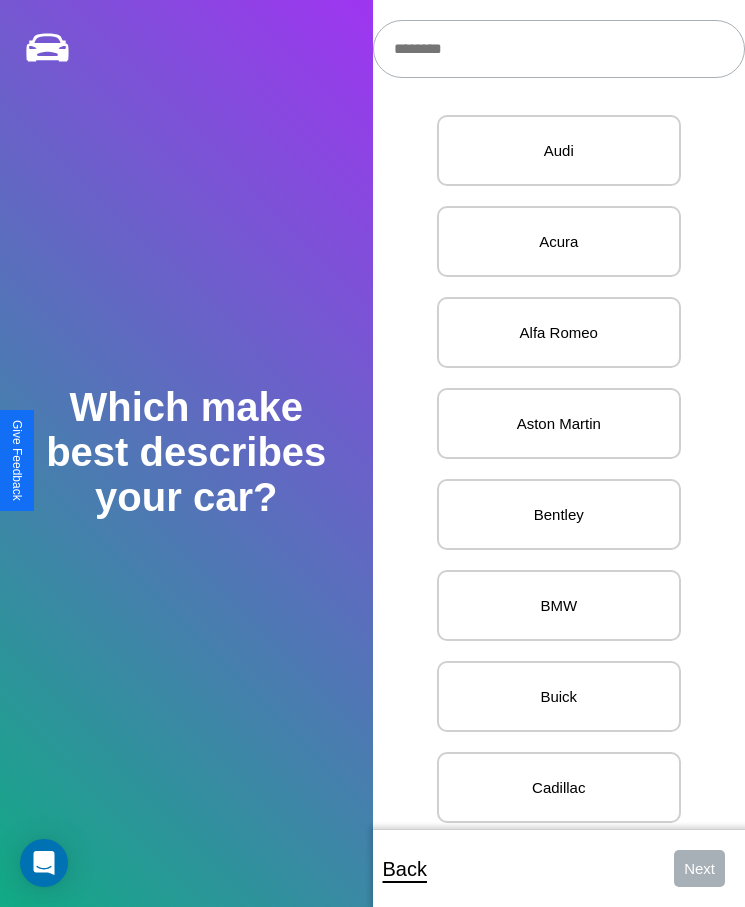 scroll, scrollTop: 27, scrollLeft: 0, axis: vertical 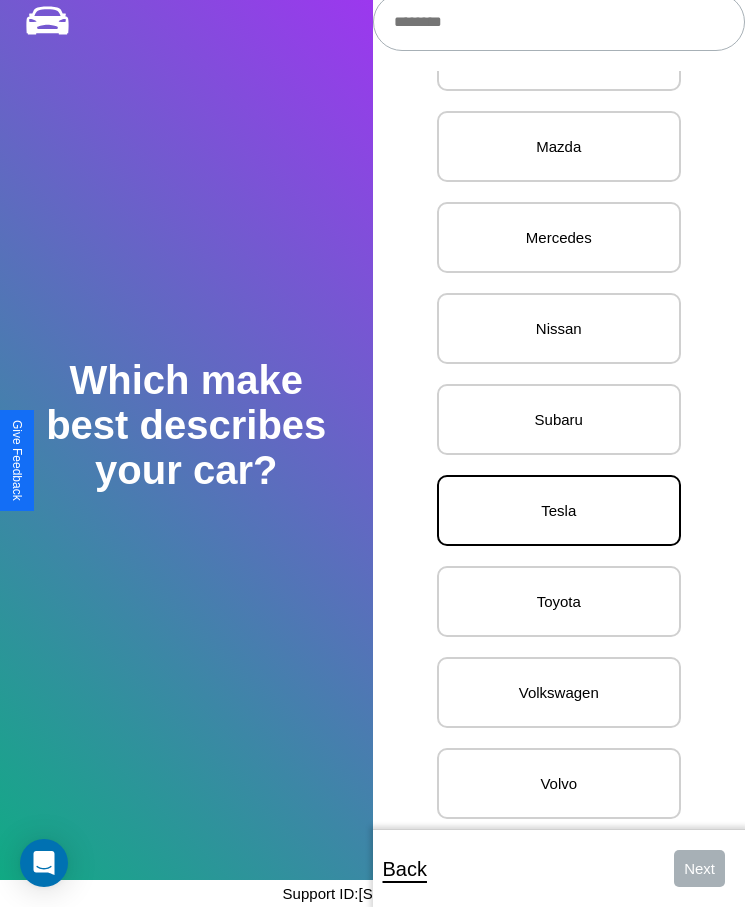 click on "Tesla" at bounding box center (559, 510) 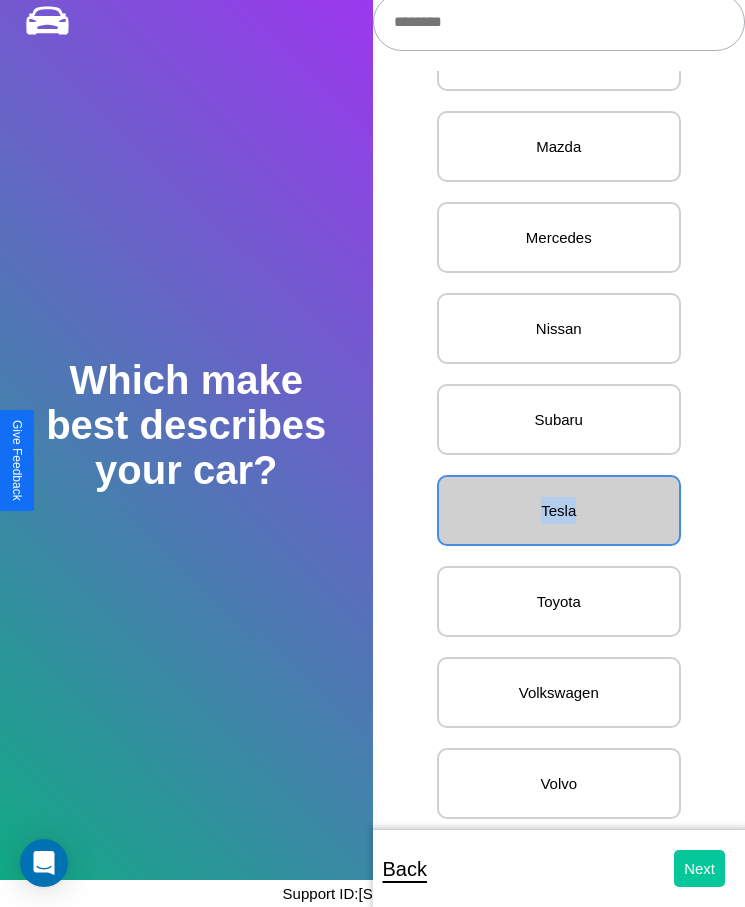 click on "Next" at bounding box center (699, 868) 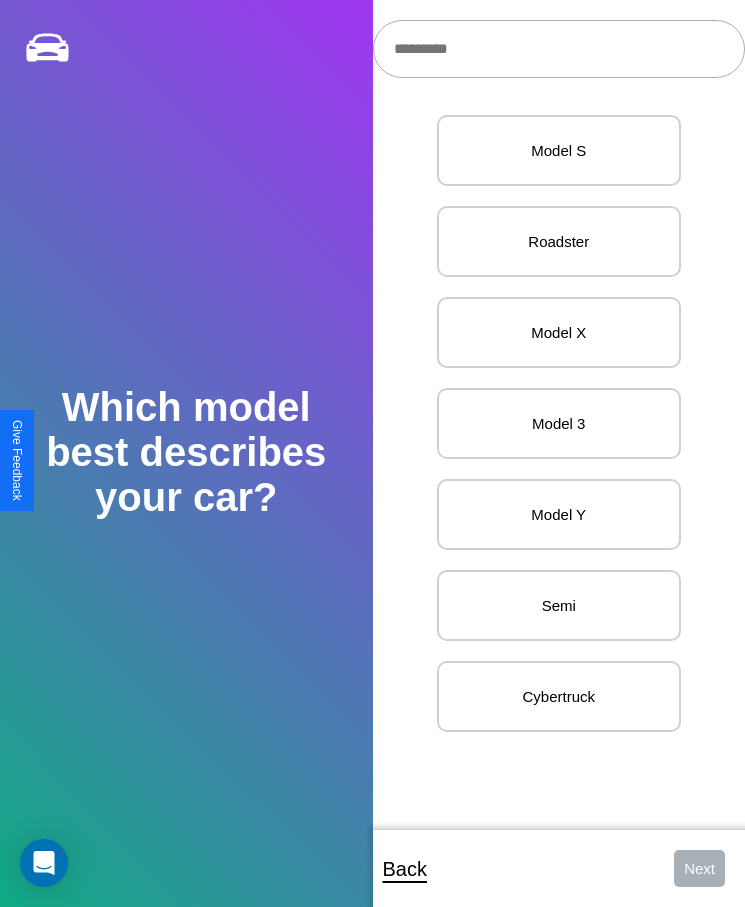 scroll, scrollTop: 27, scrollLeft: 0, axis: vertical 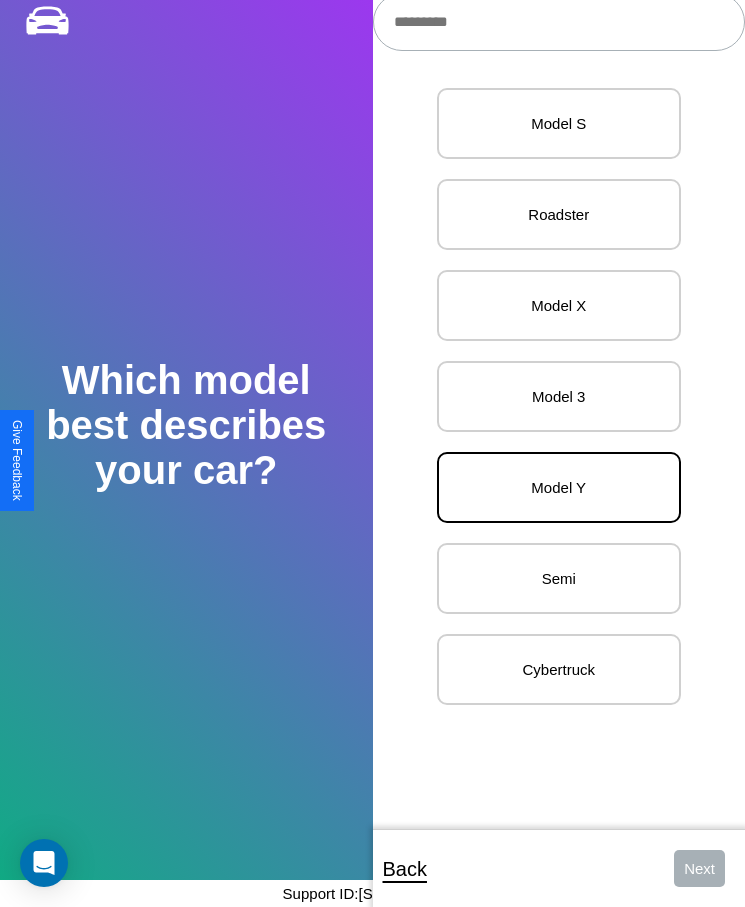 click on "Model Y" at bounding box center (559, 487) 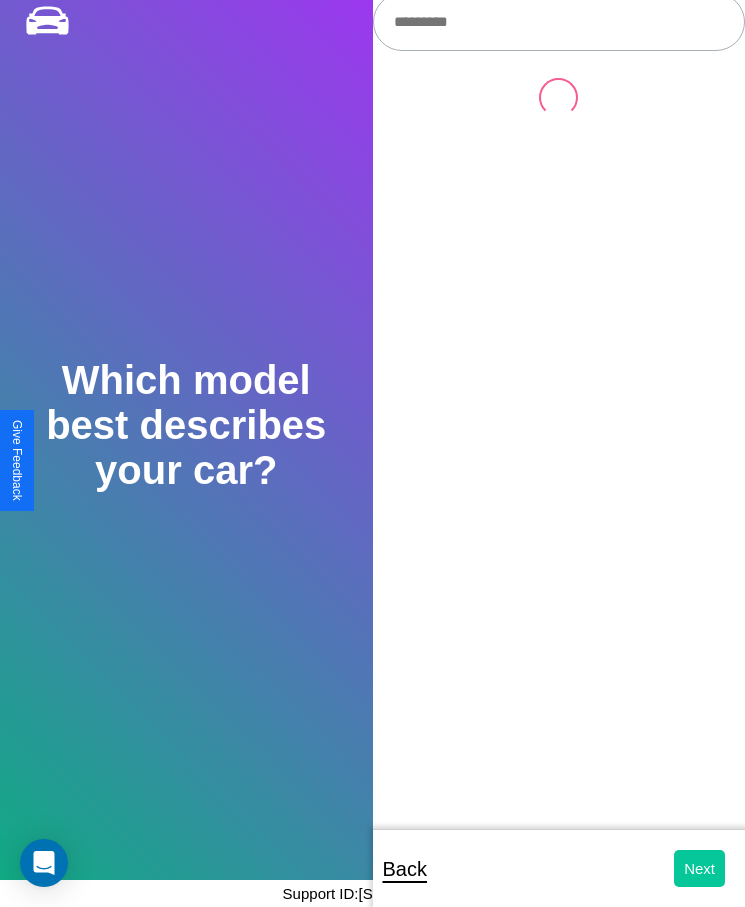 click on "Next" at bounding box center [699, 868] 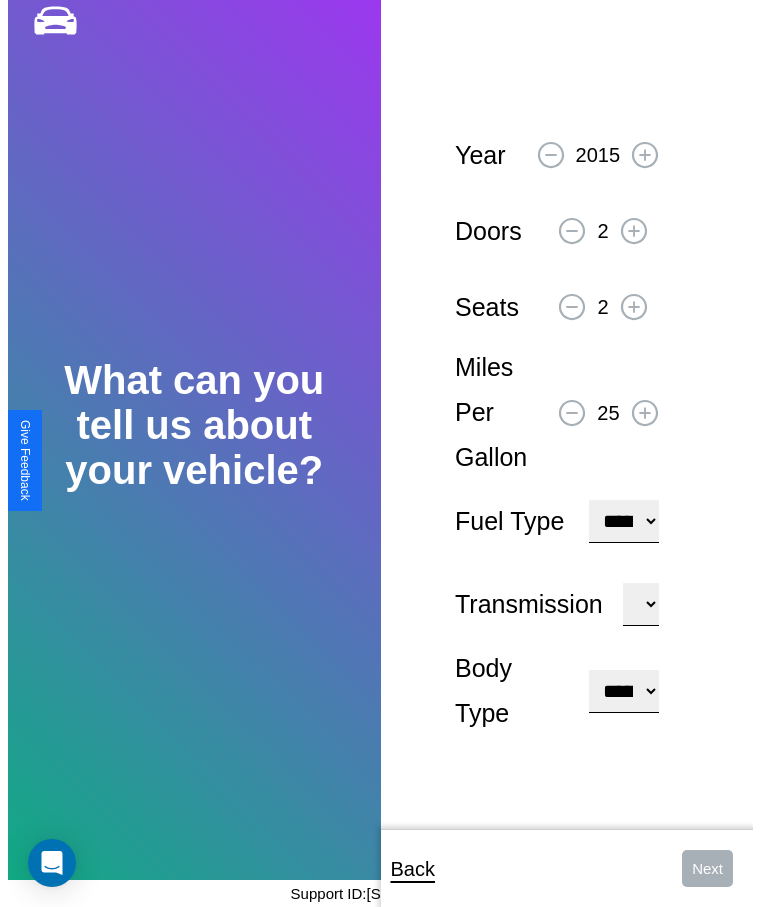 scroll, scrollTop: 0, scrollLeft: 0, axis: both 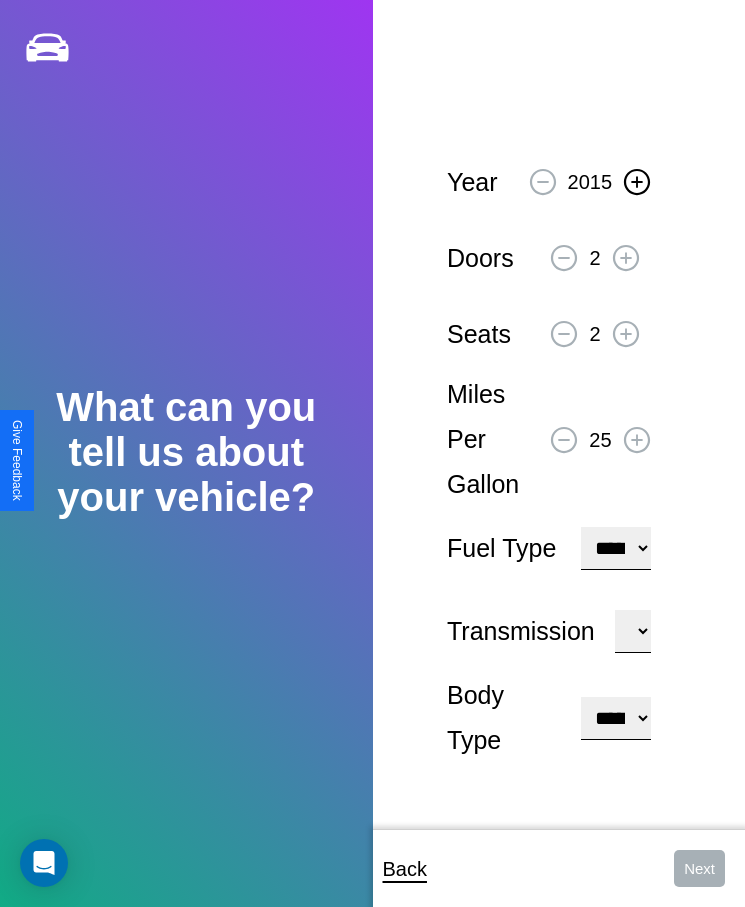 click 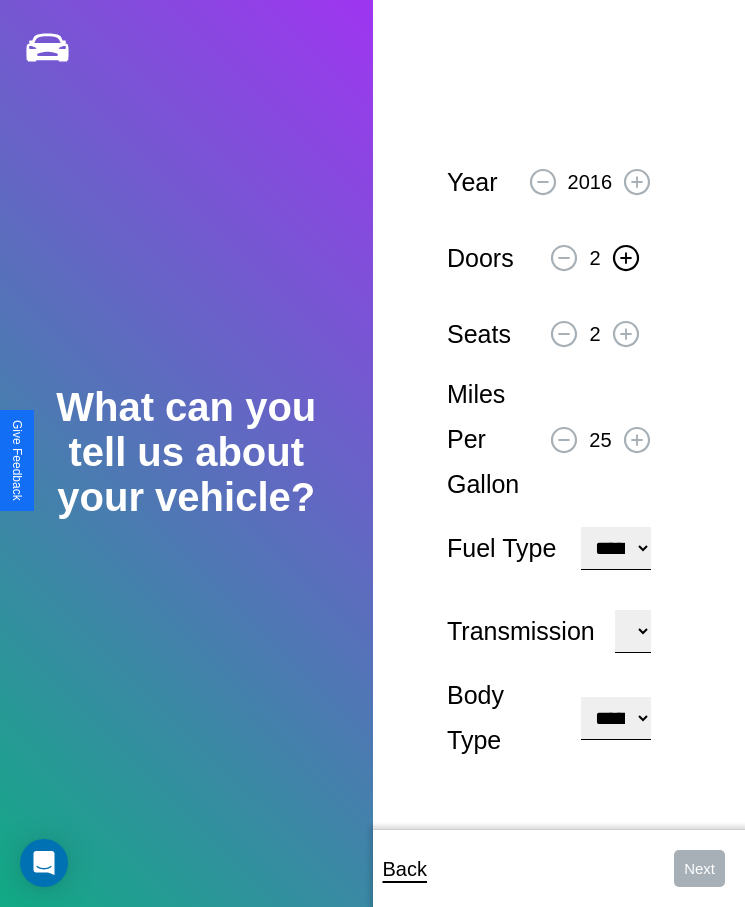 click 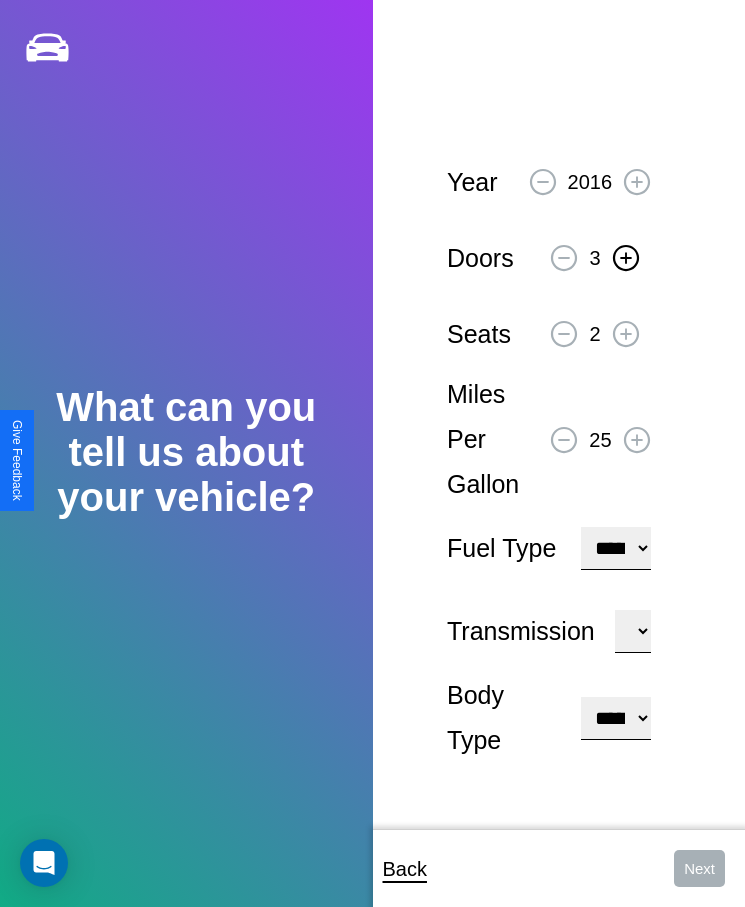 click 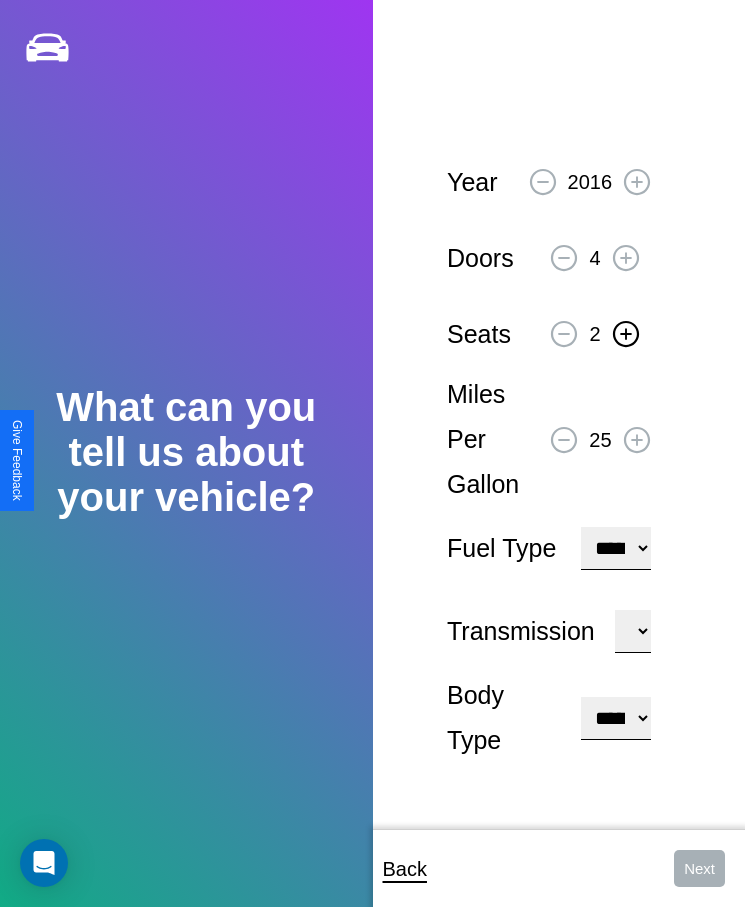 click 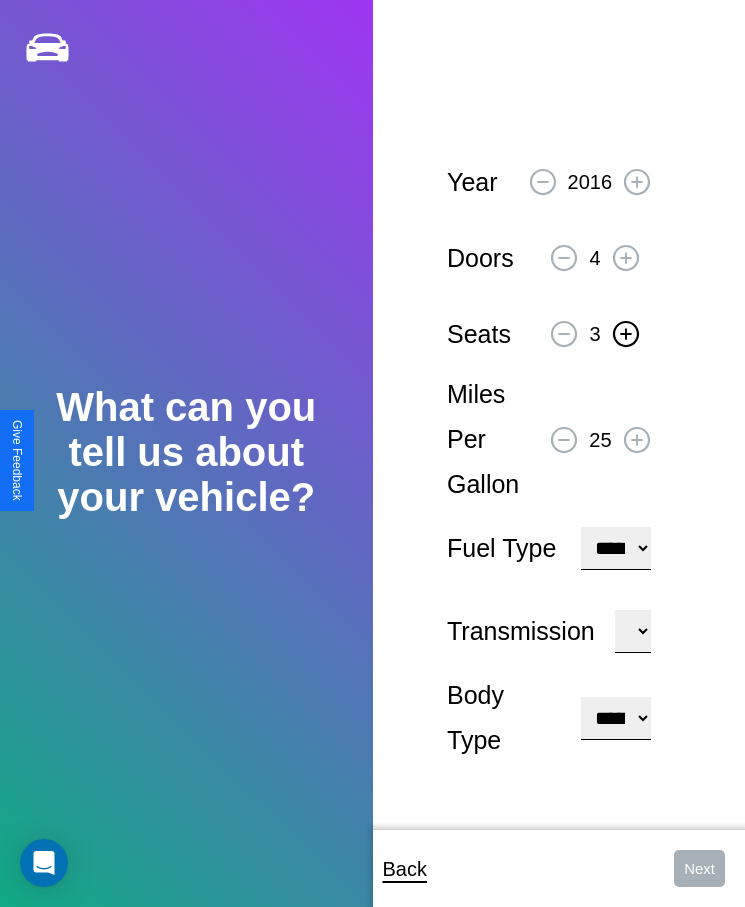 click 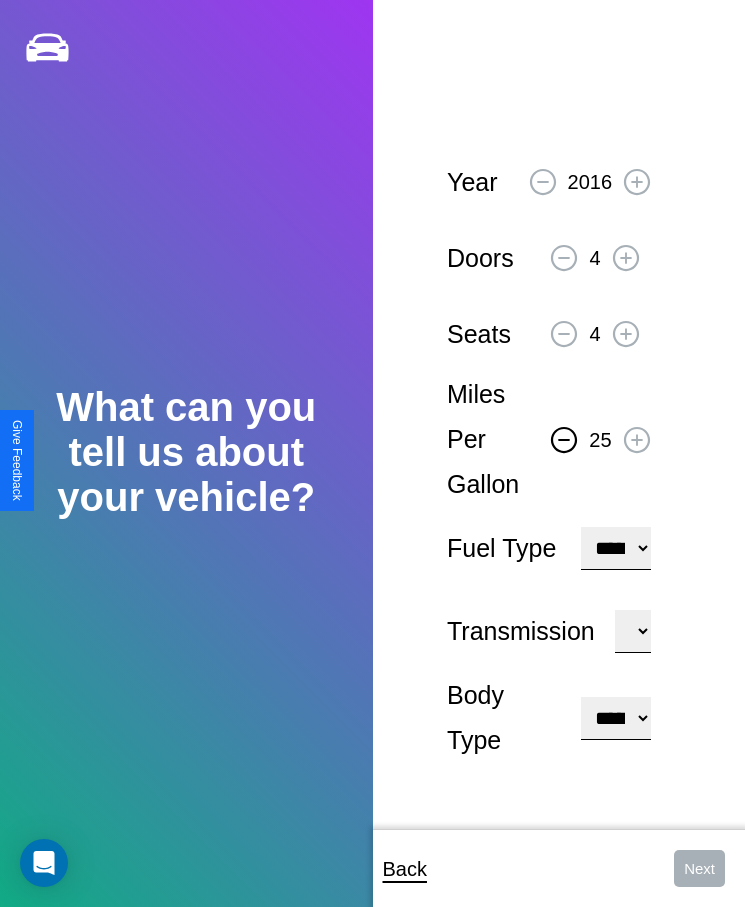 click 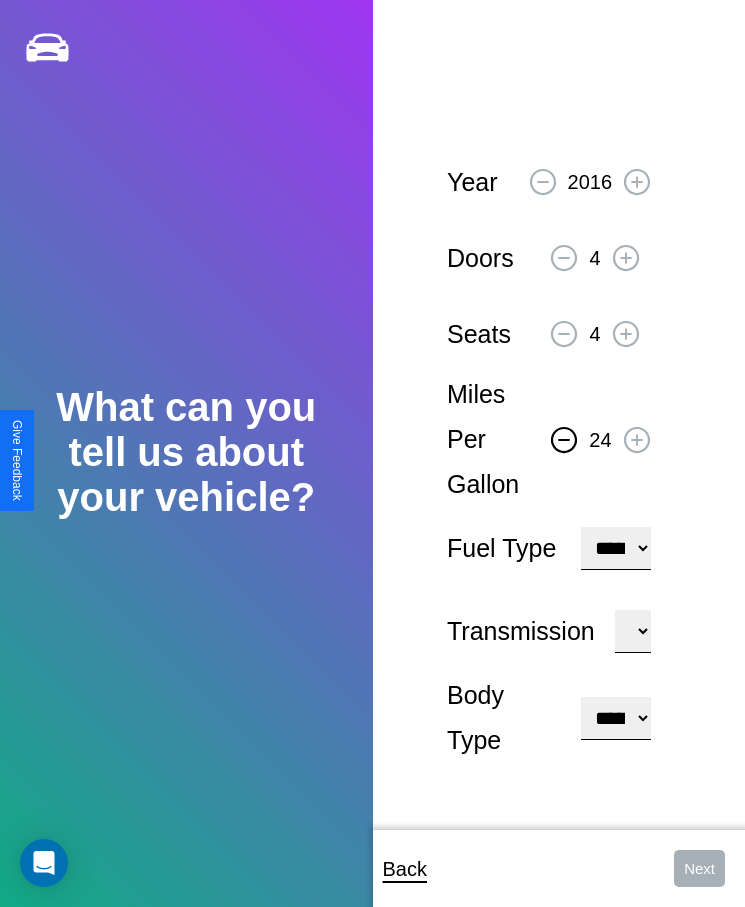 click 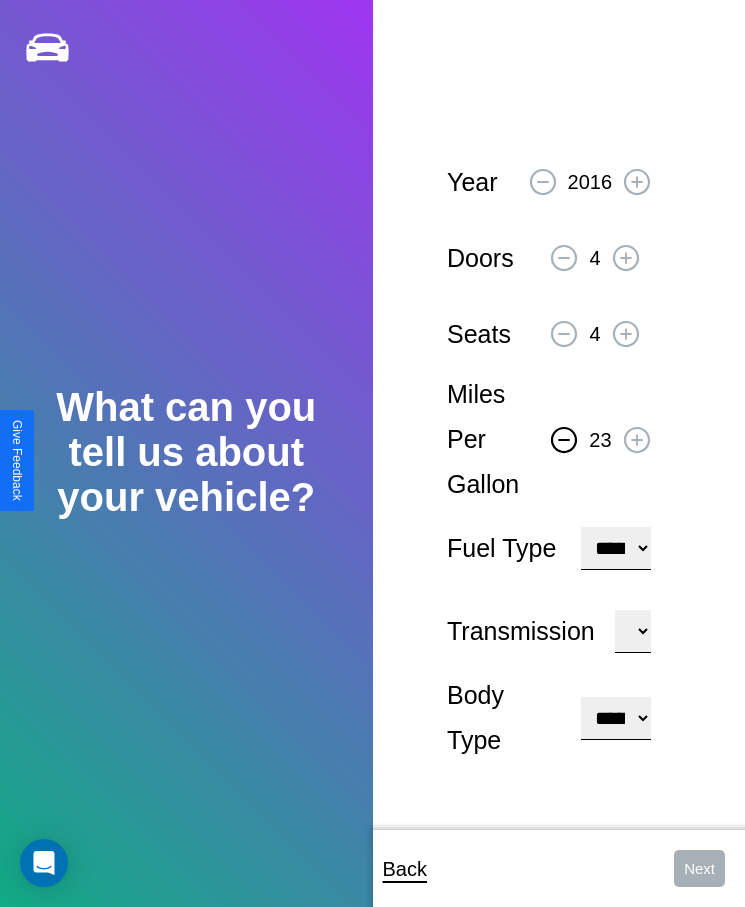 click on "**********" at bounding box center (615, 548) 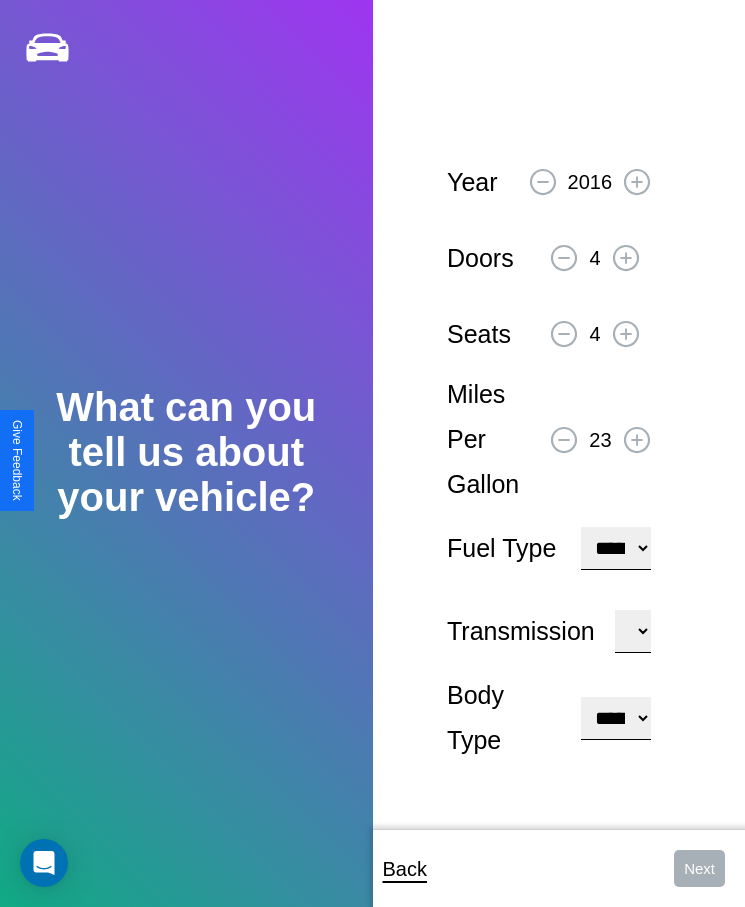 select on "***" 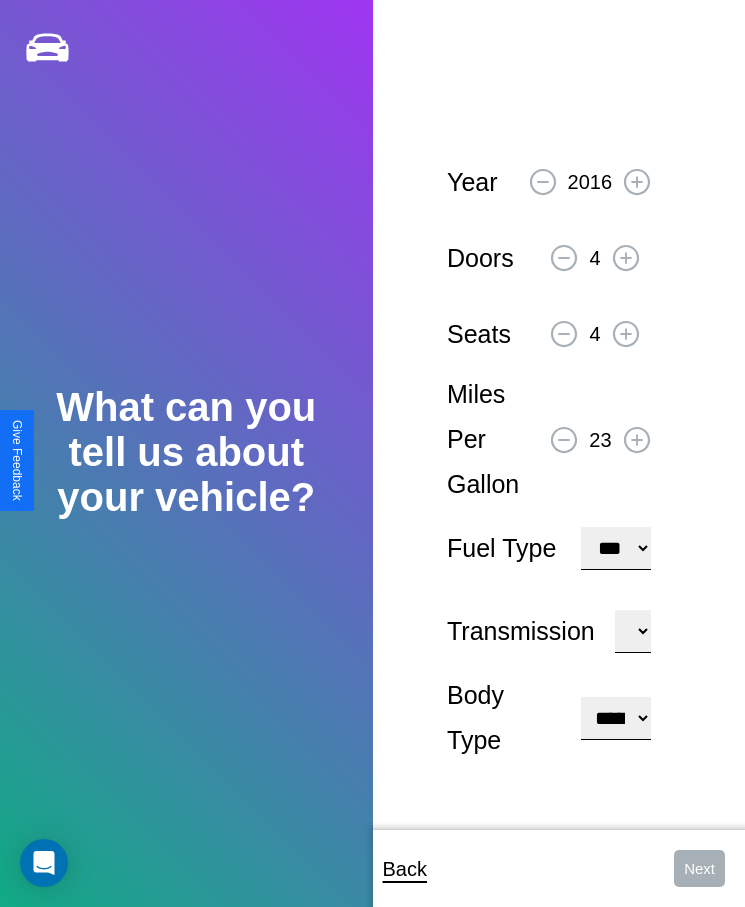 click on "****** ********* ******" at bounding box center [633, 631] 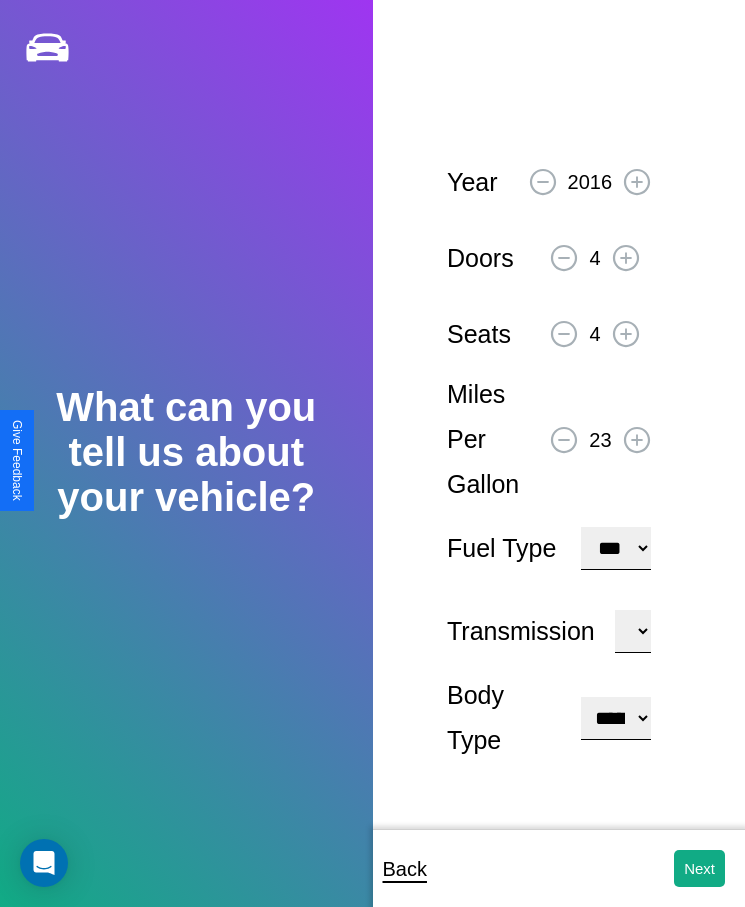 click on "**********" at bounding box center [615, 718] 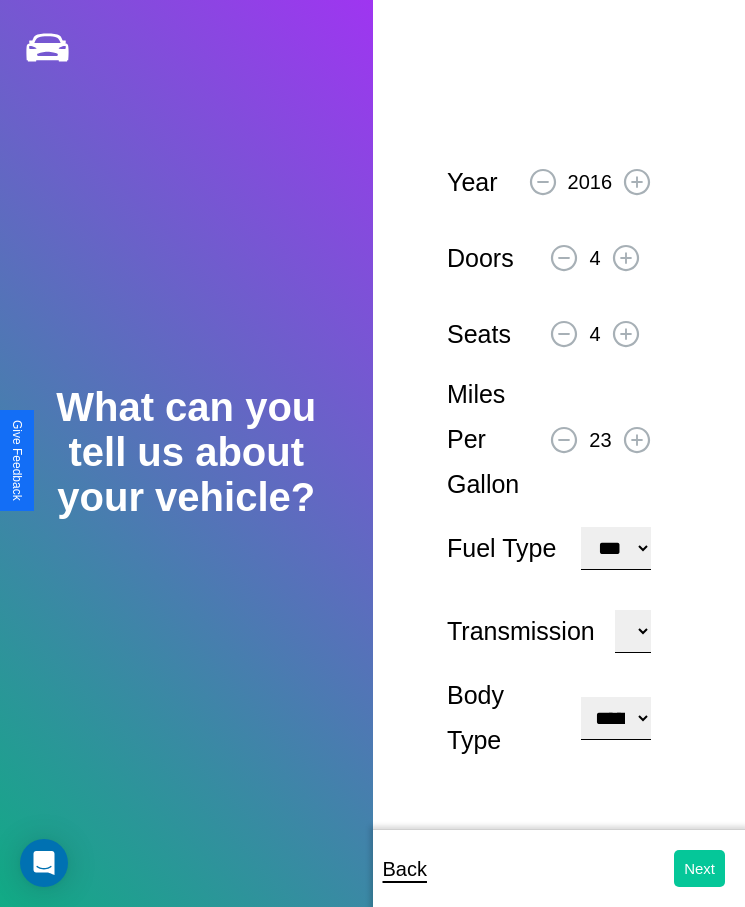 click on "Next" at bounding box center (699, 868) 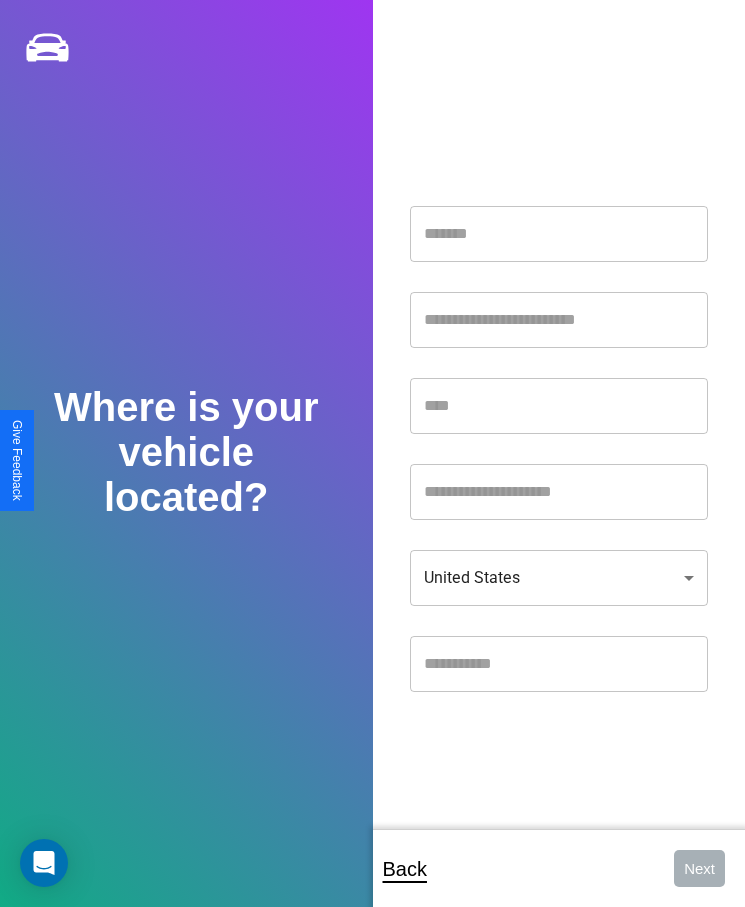 click at bounding box center [559, 234] 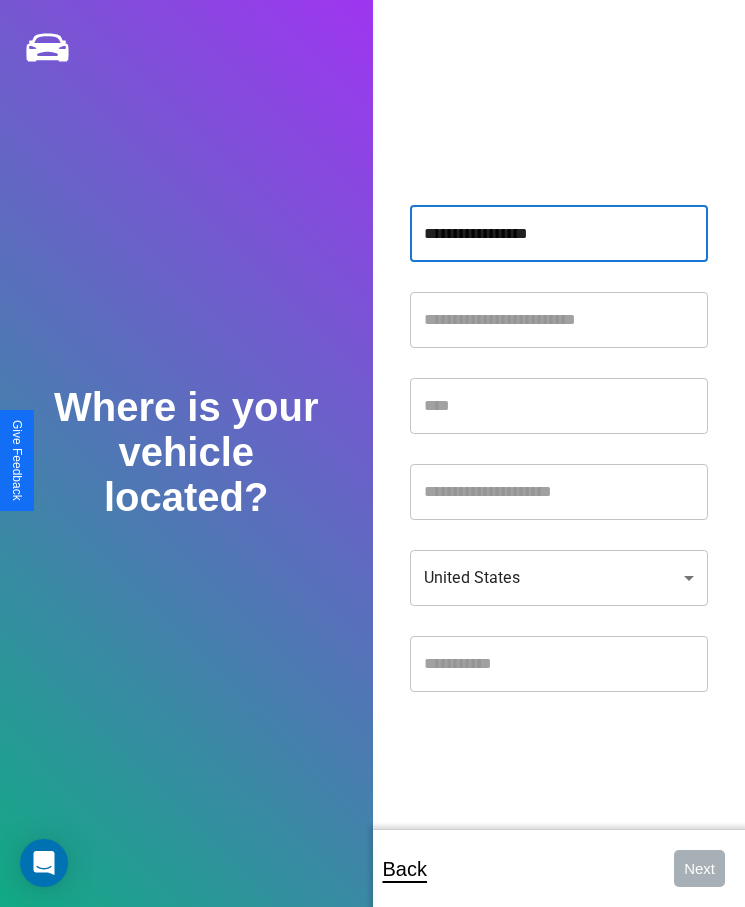 type on "**********" 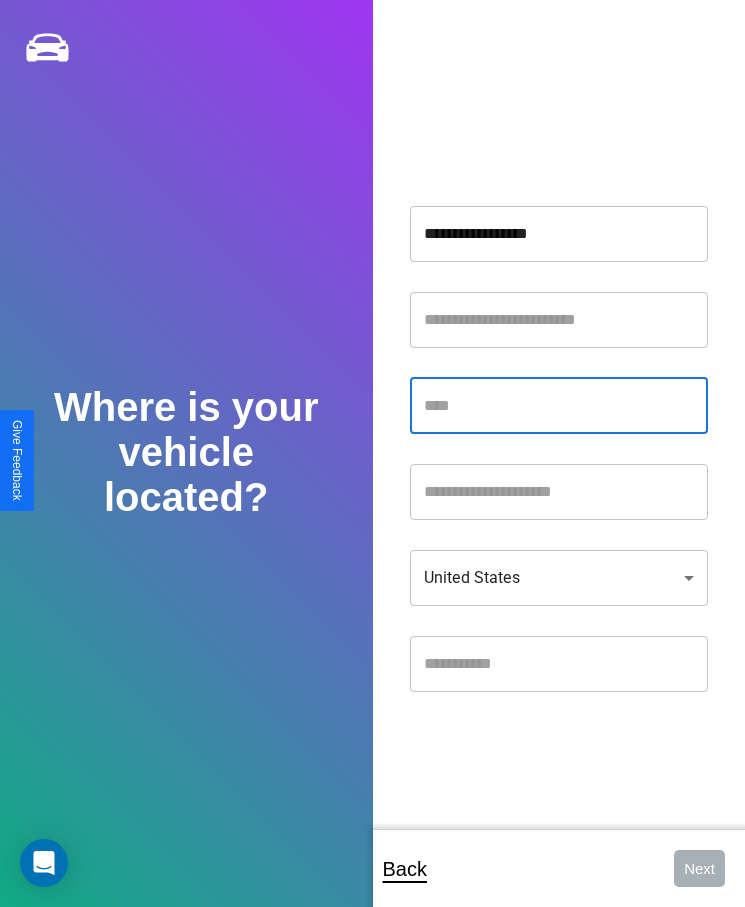click at bounding box center (559, 406) 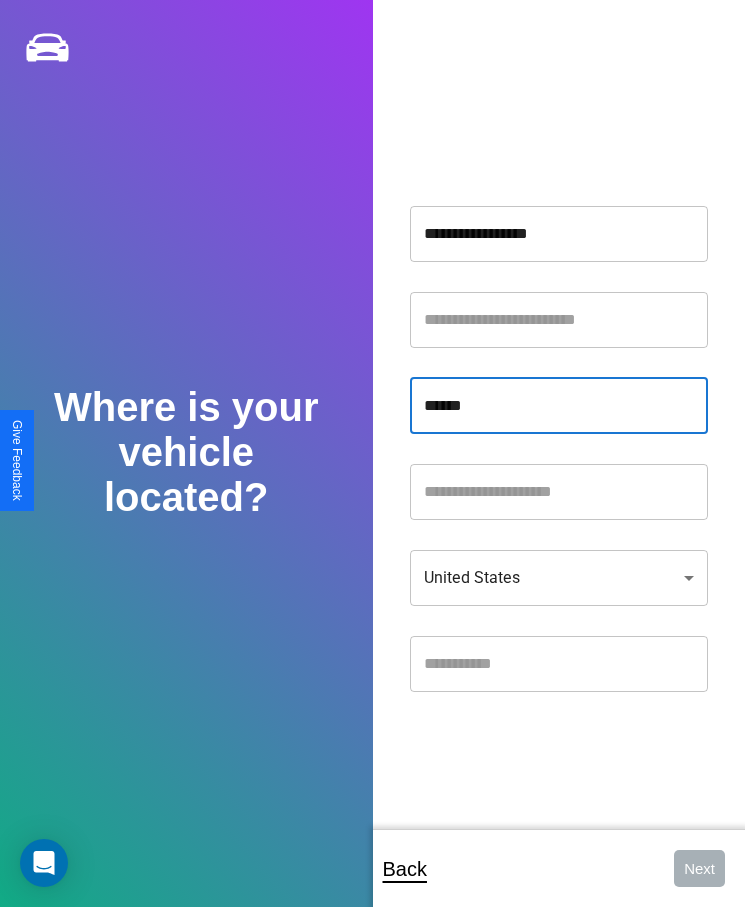 type on "******" 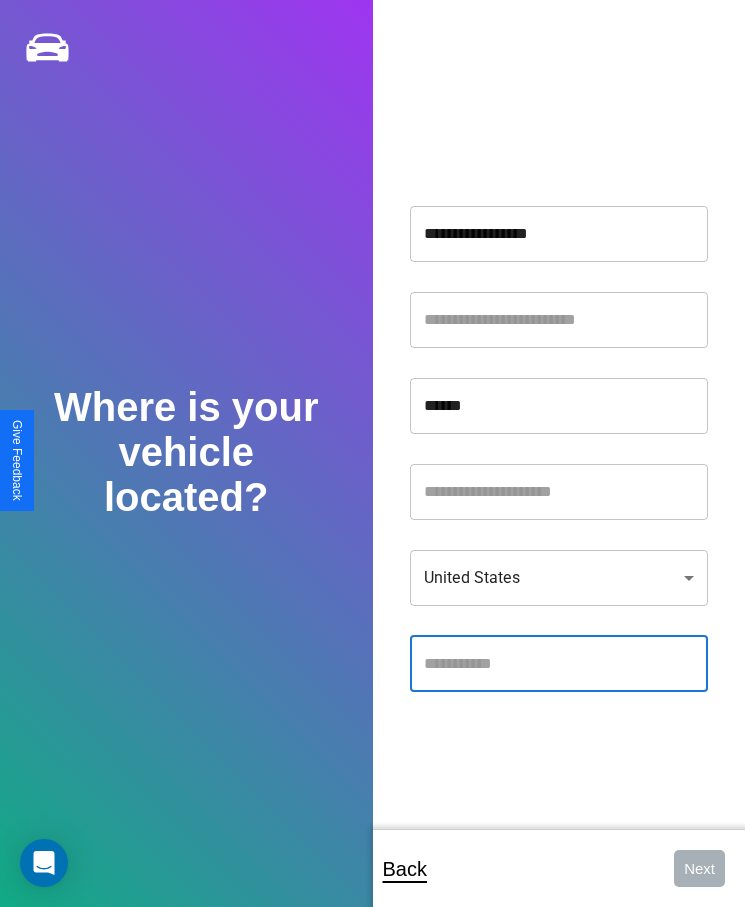 click at bounding box center [559, 664] 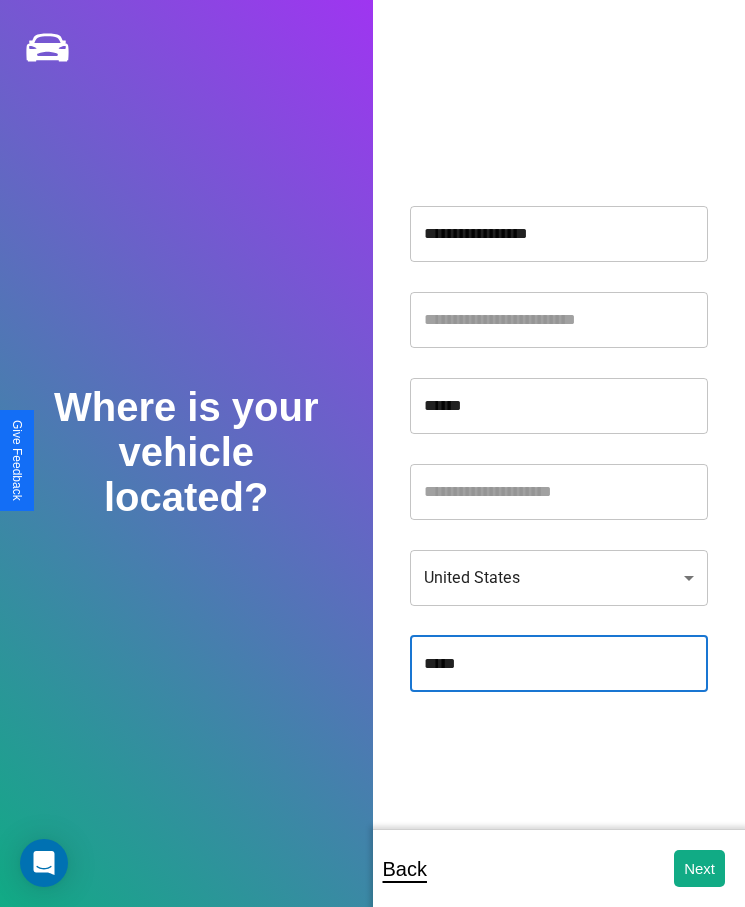 type on "*****" 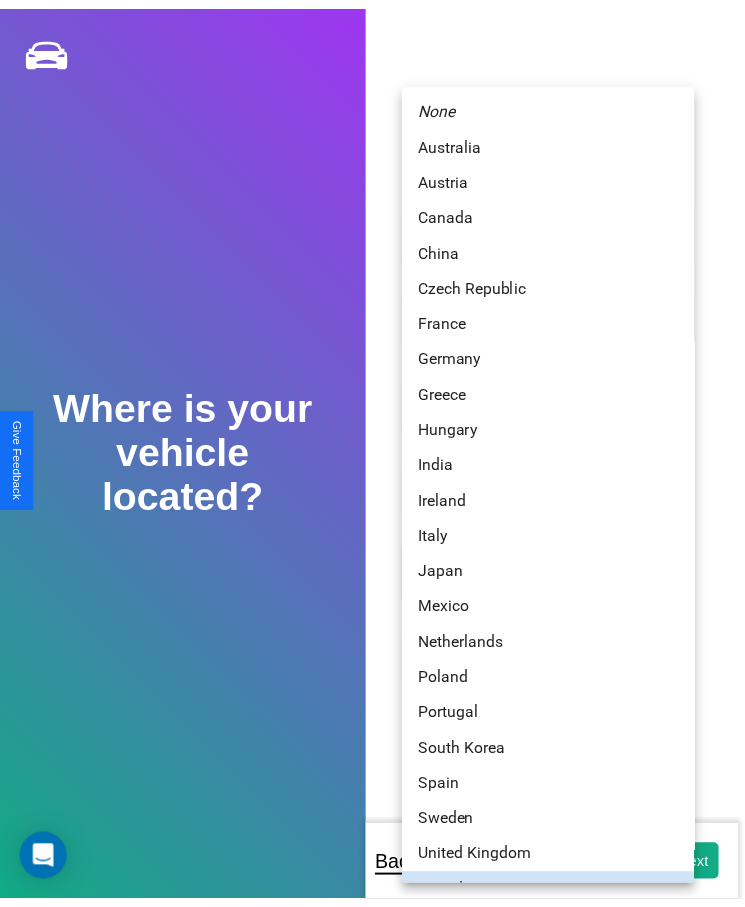 scroll, scrollTop: 25, scrollLeft: 0, axis: vertical 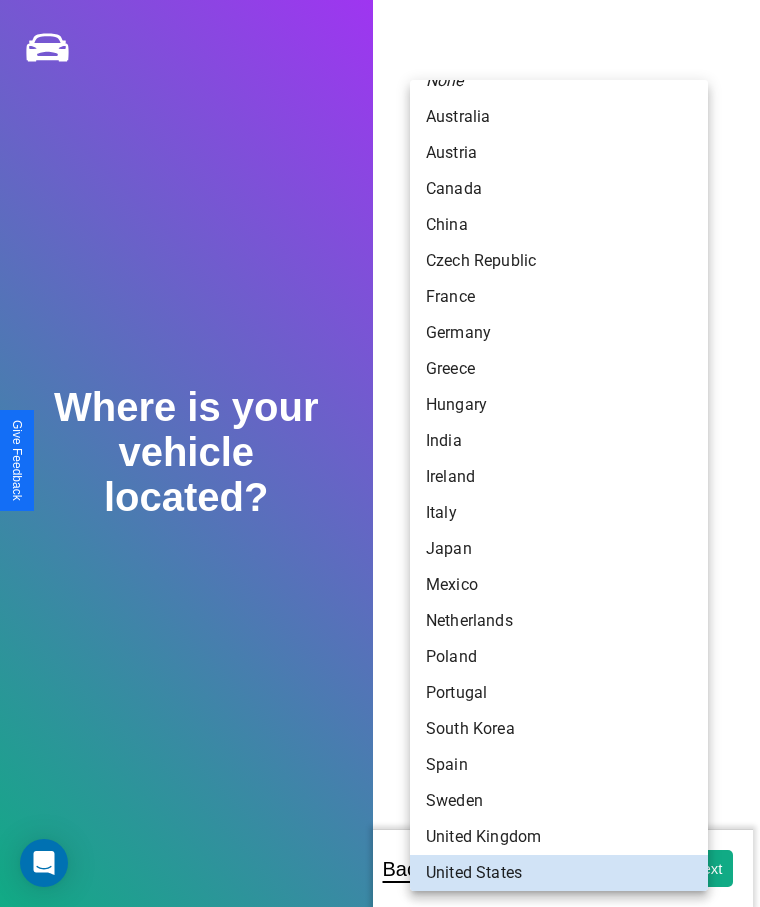 click on "Portugal" at bounding box center (559, 693) 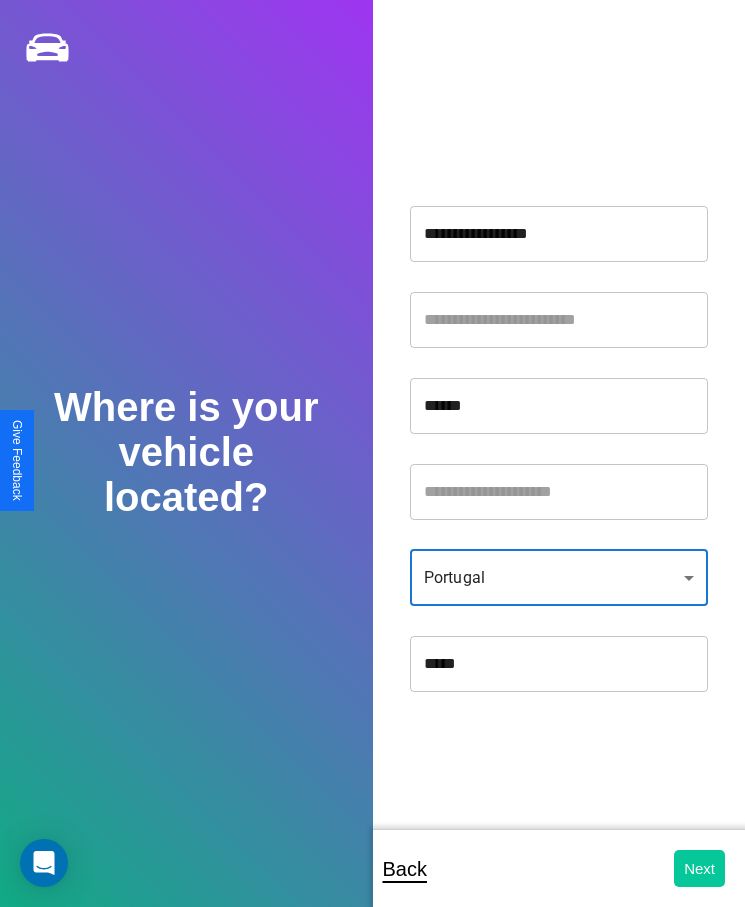 click on "Next" at bounding box center (699, 868) 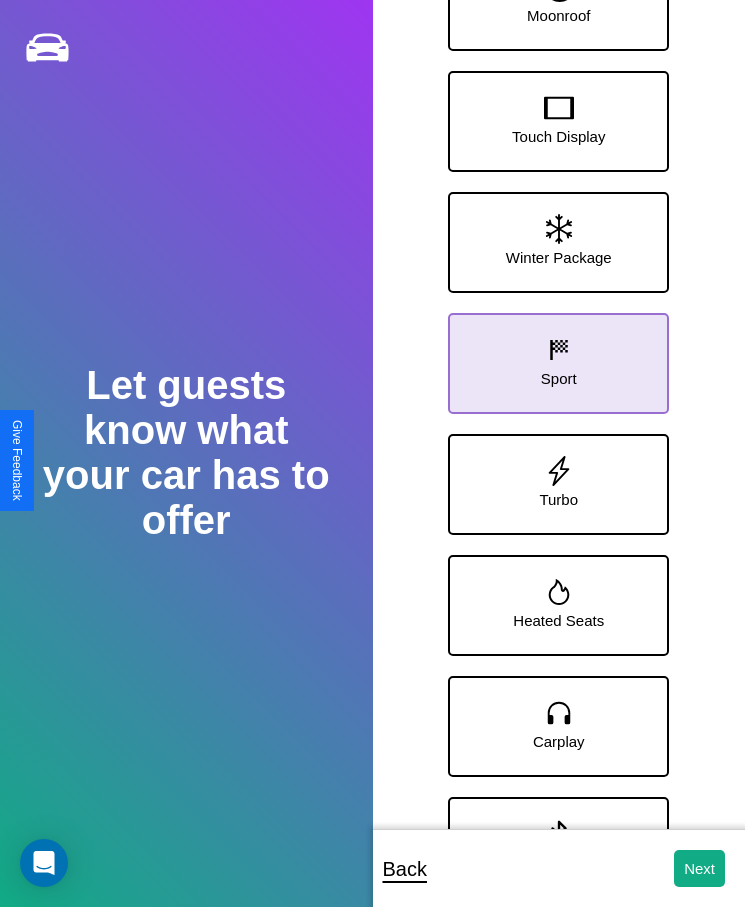 click 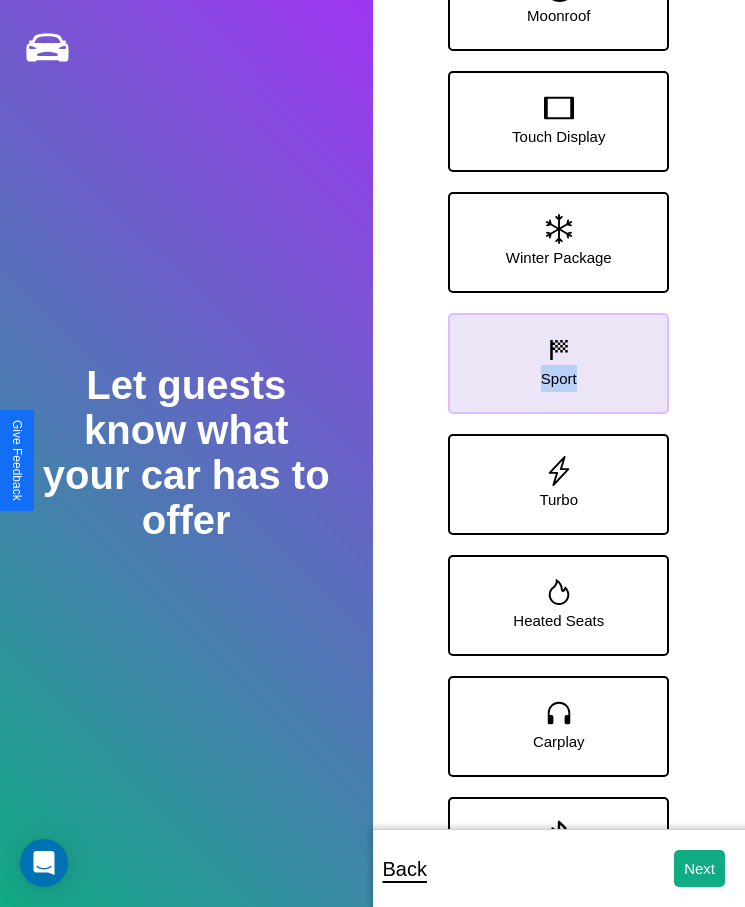 scroll, scrollTop: 280, scrollLeft: 0, axis: vertical 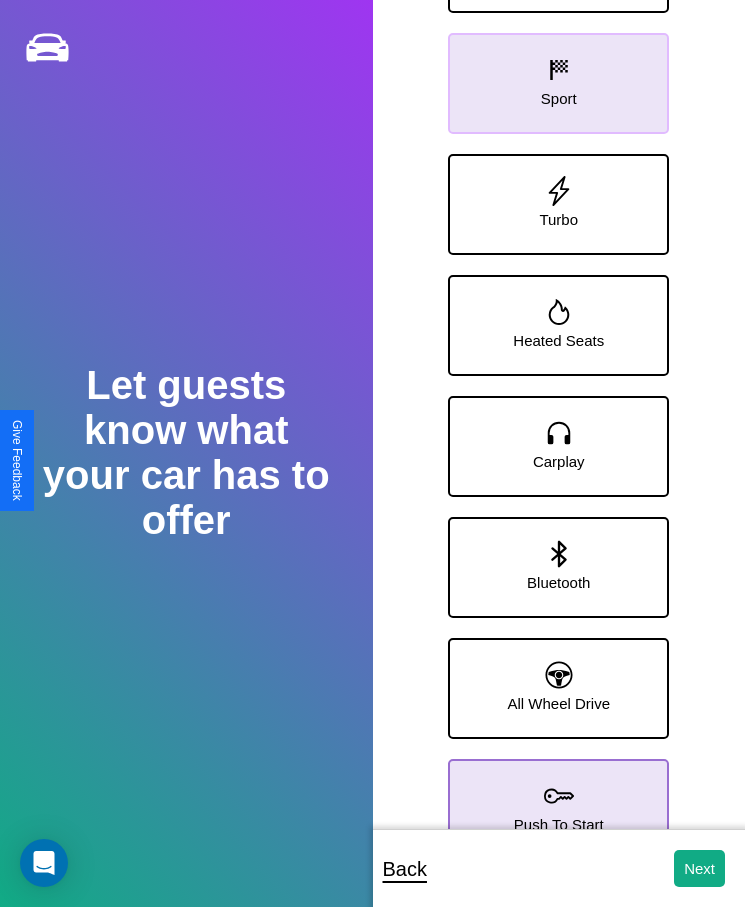click 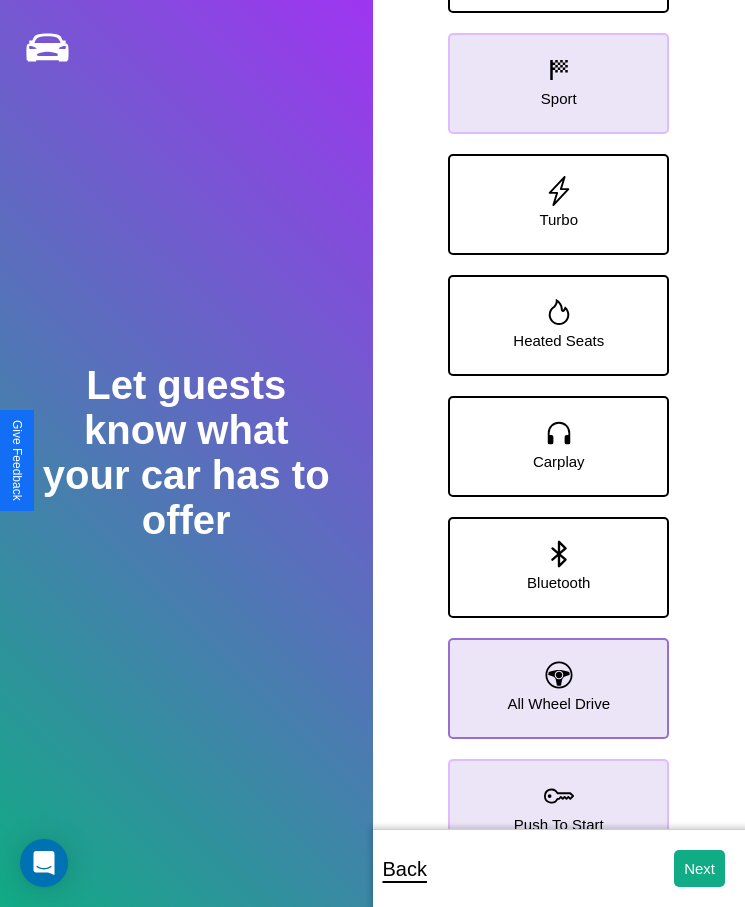 click 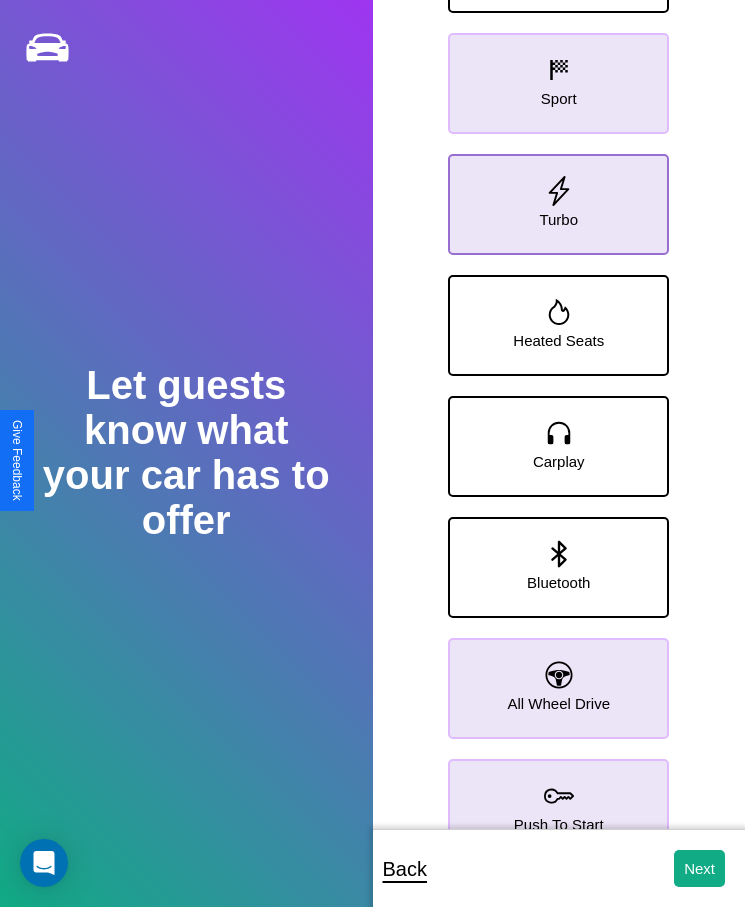 click 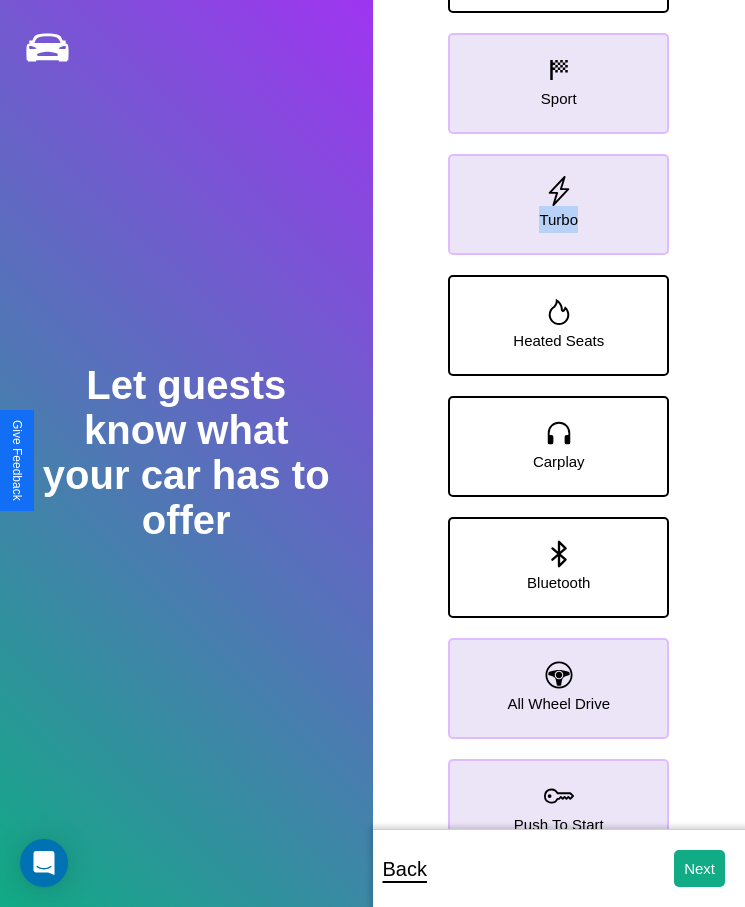 scroll, scrollTop: 0, scrollLeft: 0, axis: both 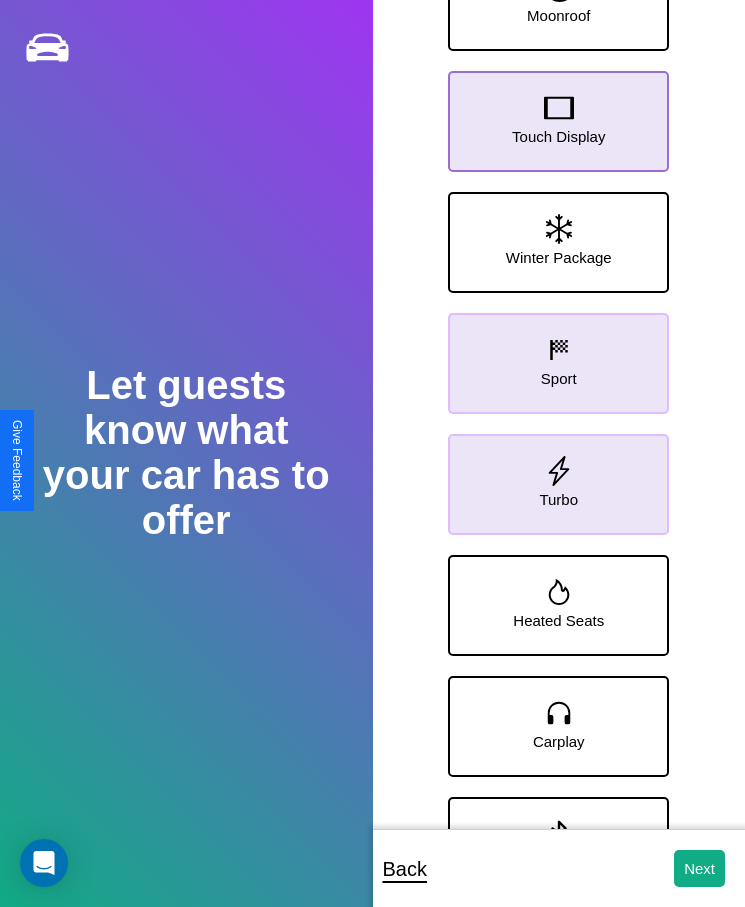 click 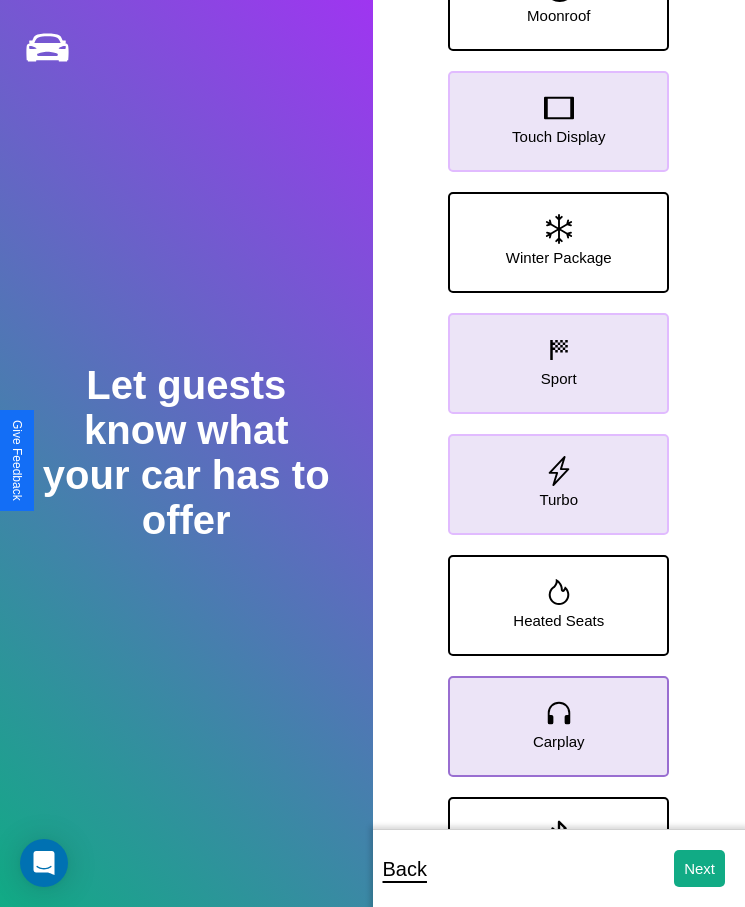 click 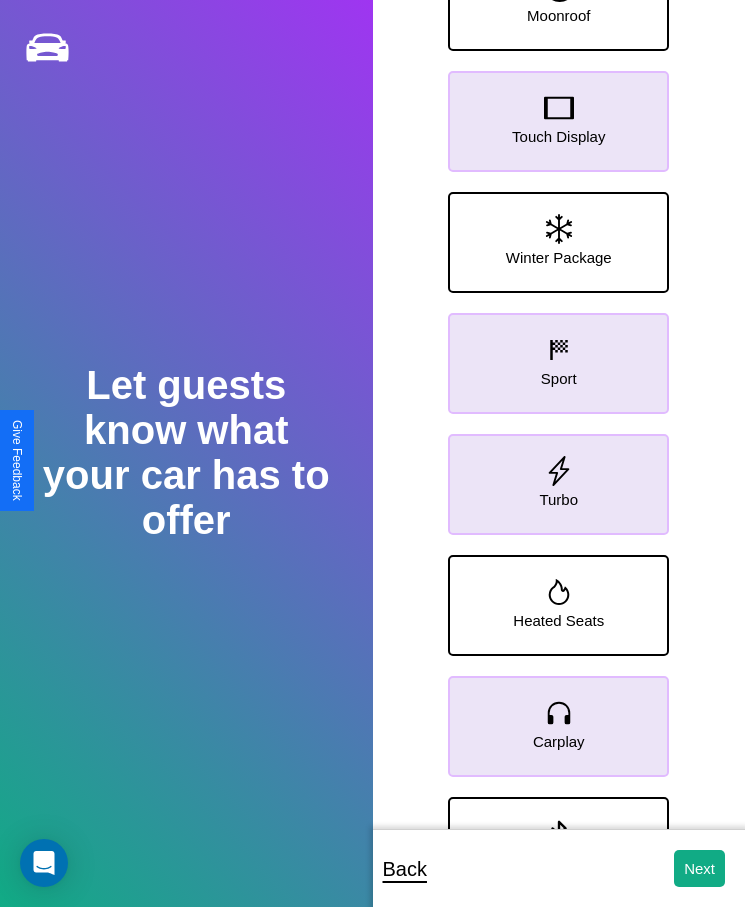 click 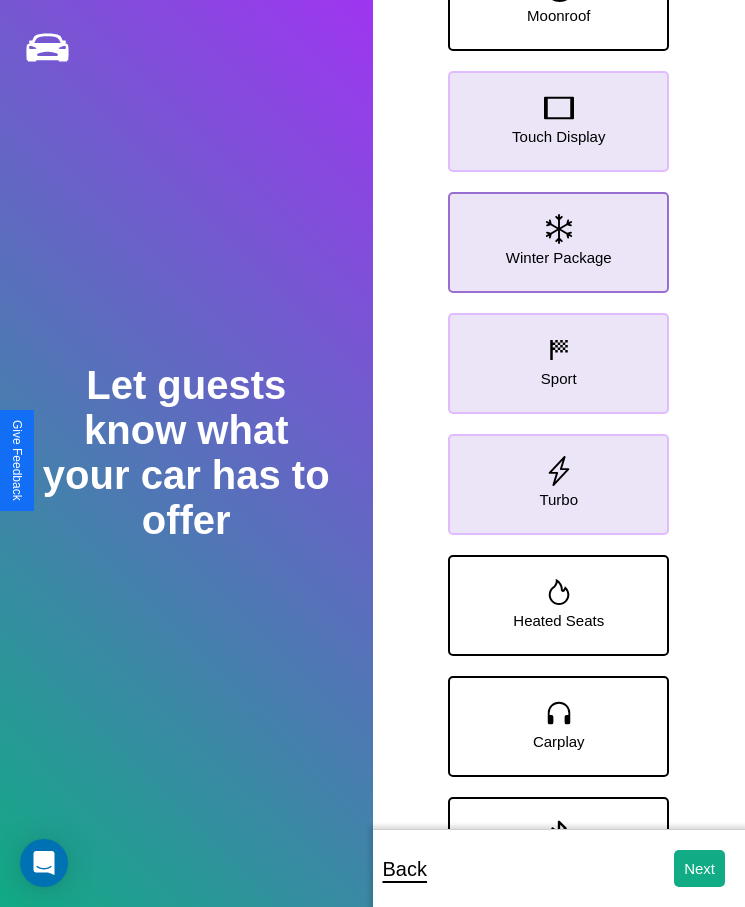 click 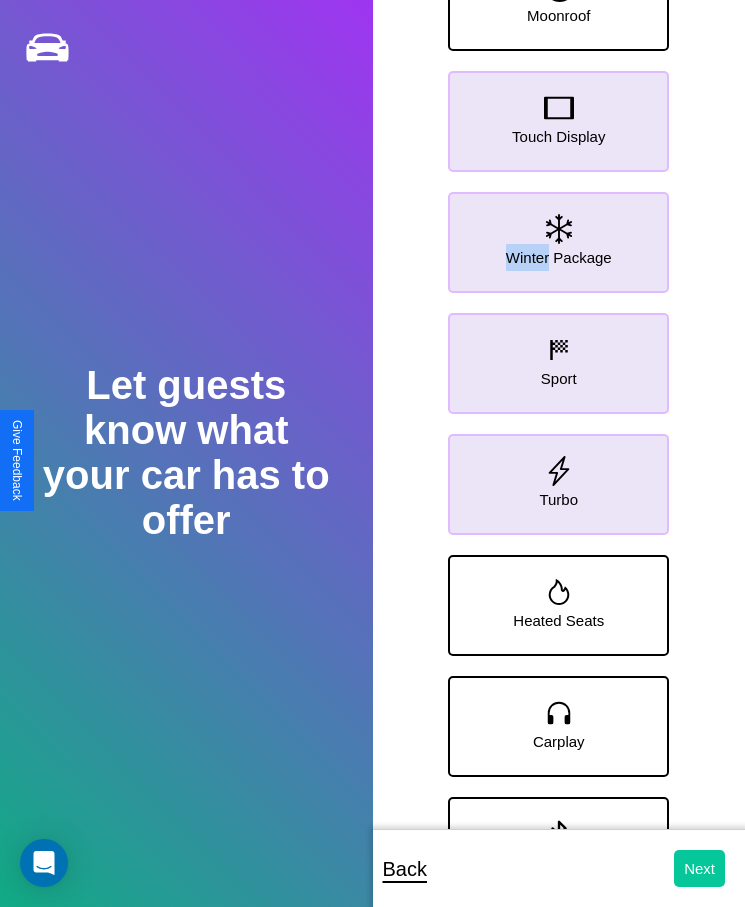 click on "Next" at bounding box center (699, 868) 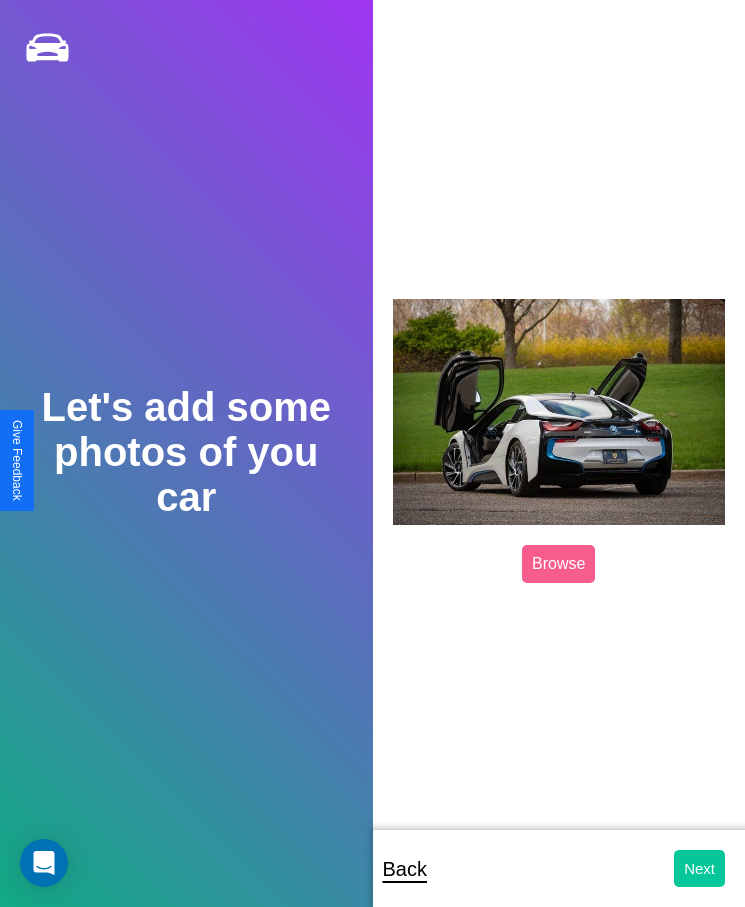 click on "Next" at bounding box center [699, 868] 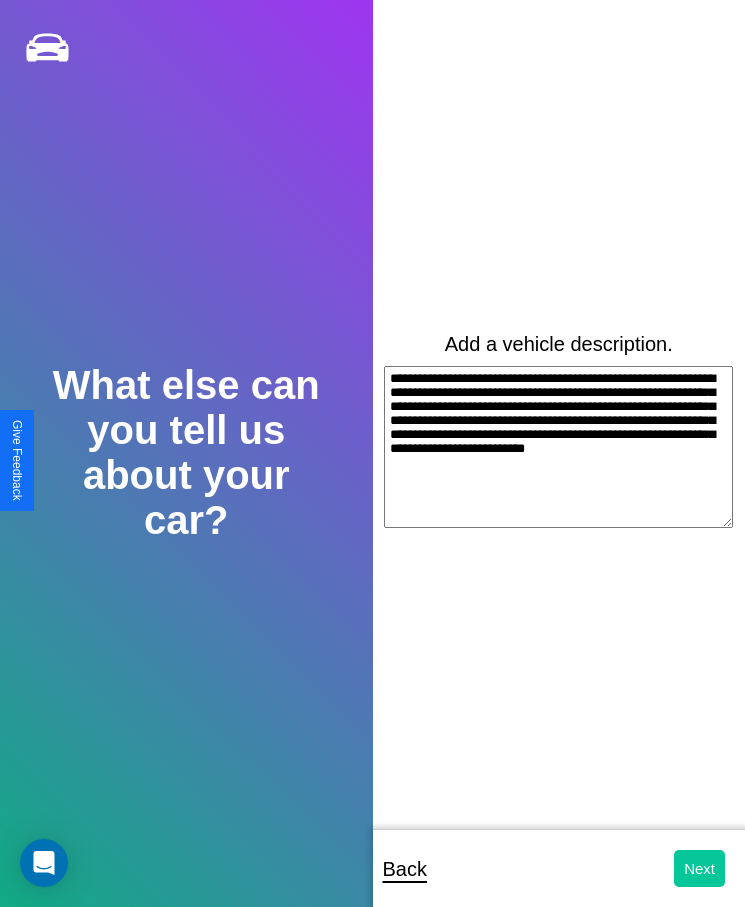 type on "**********" 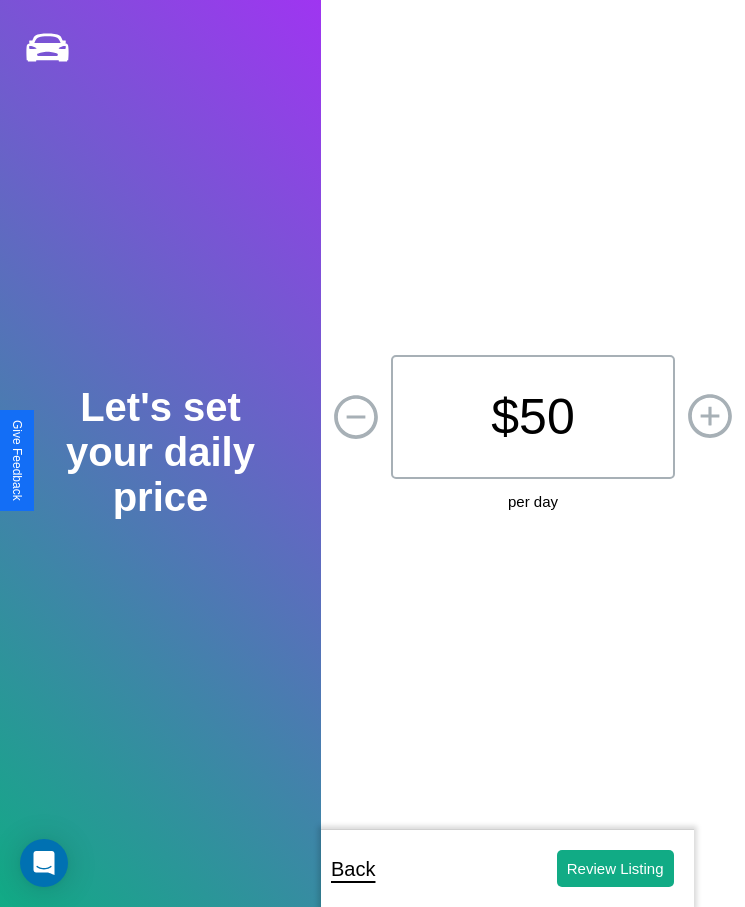 click on "$ 50" at bounding box center (533, 417) 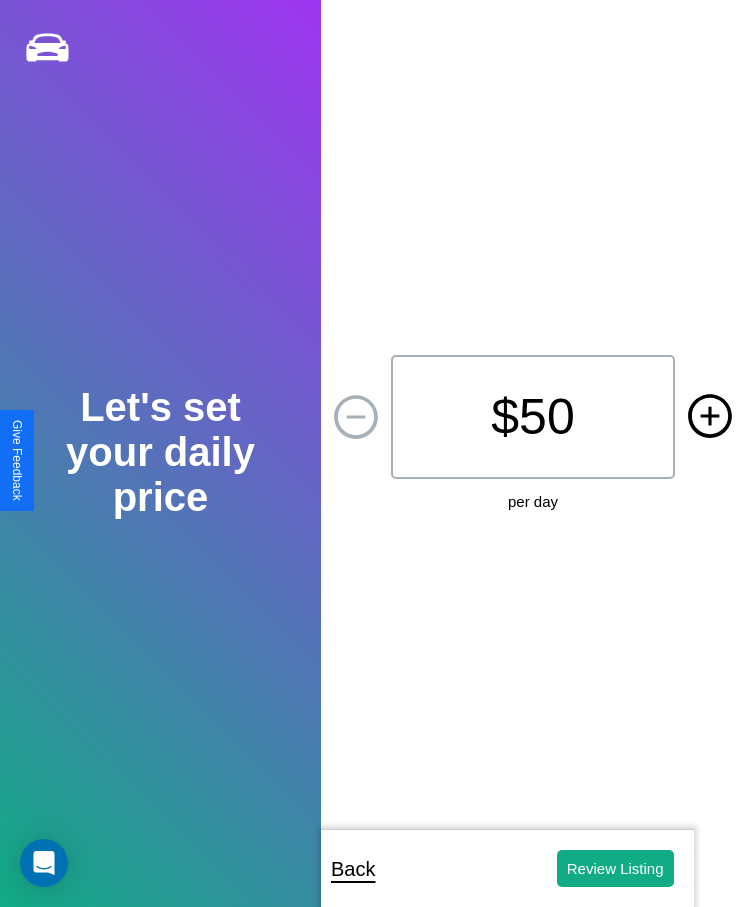 click 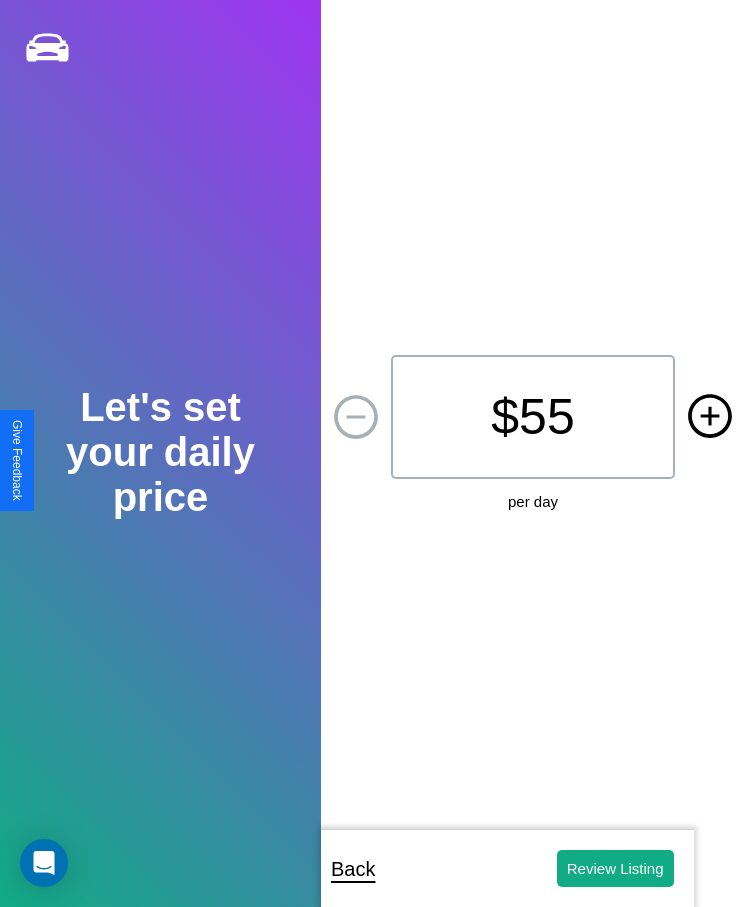 click 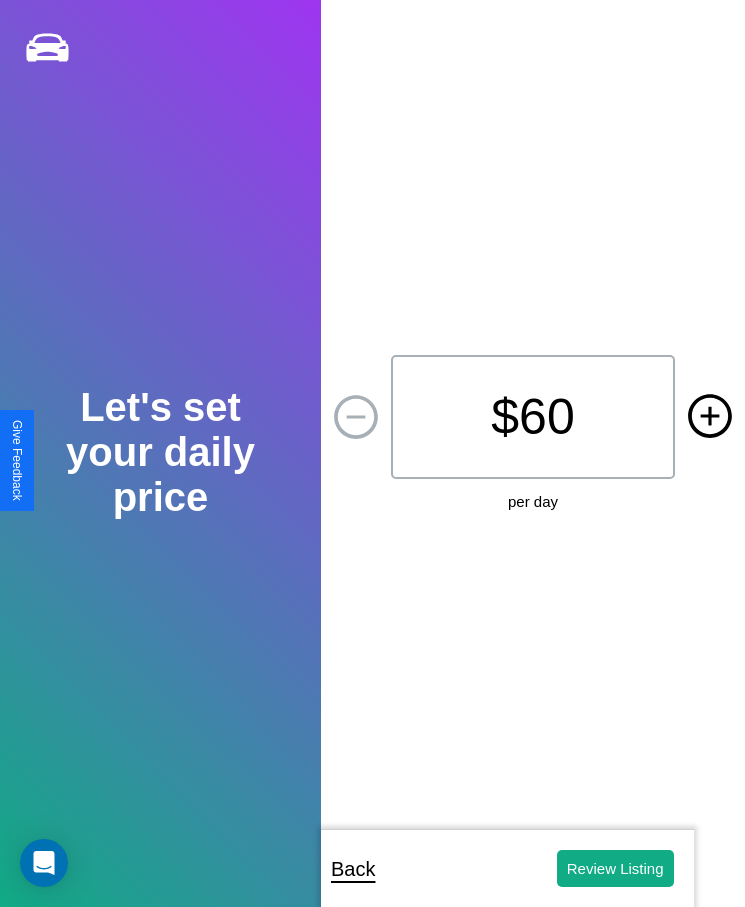 click 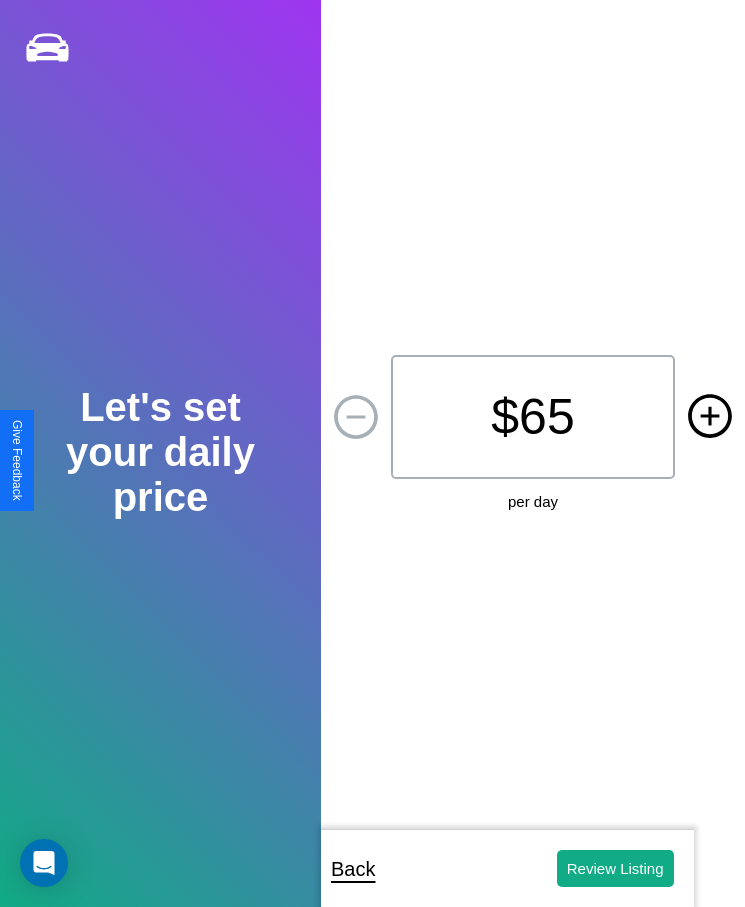 click 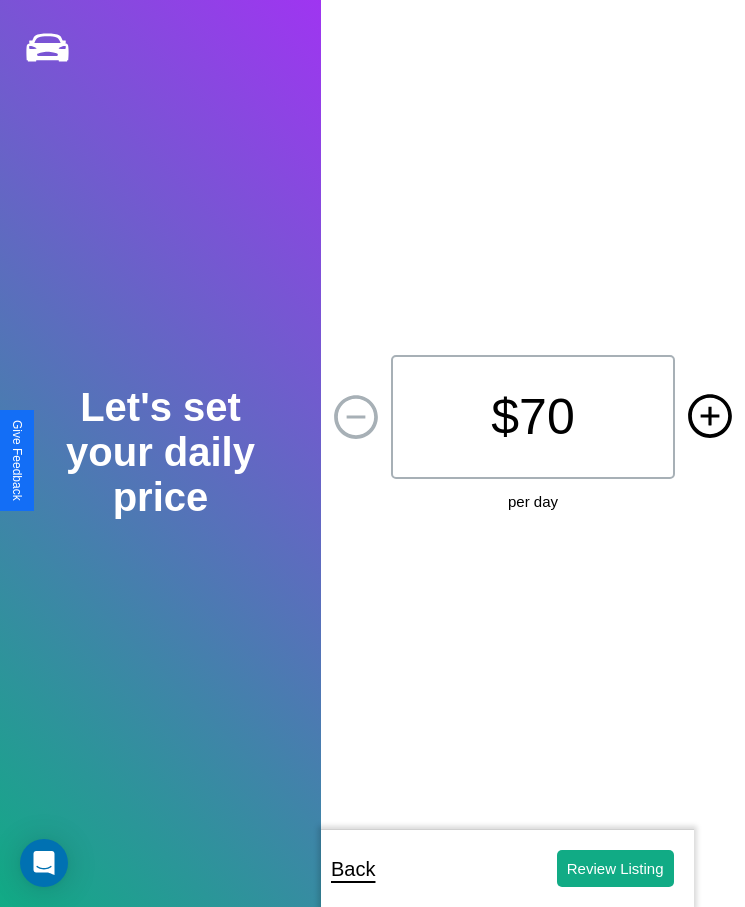 click 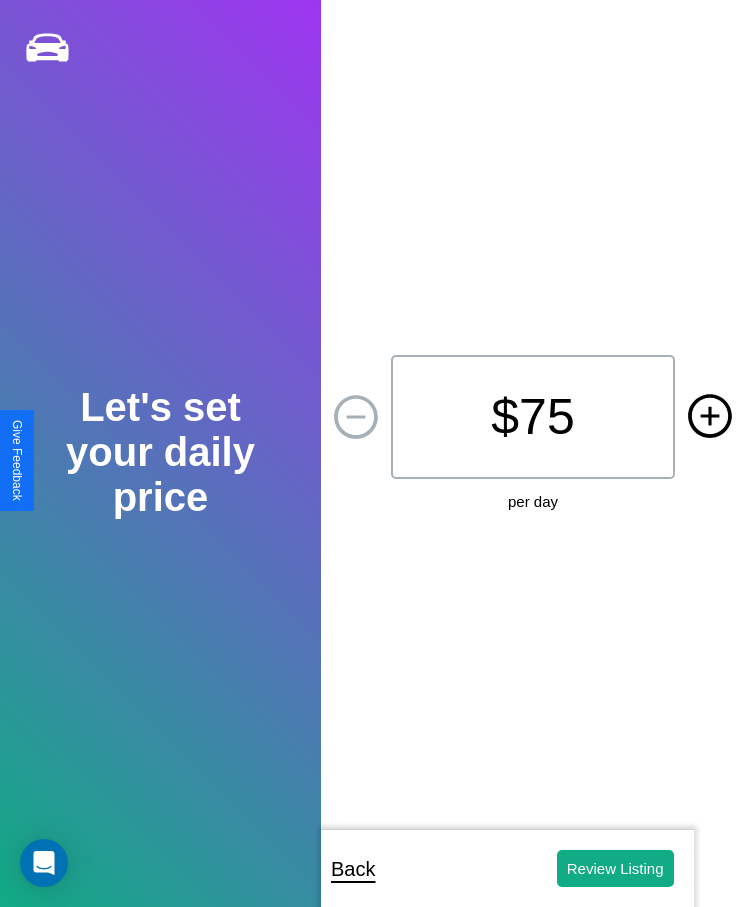 click 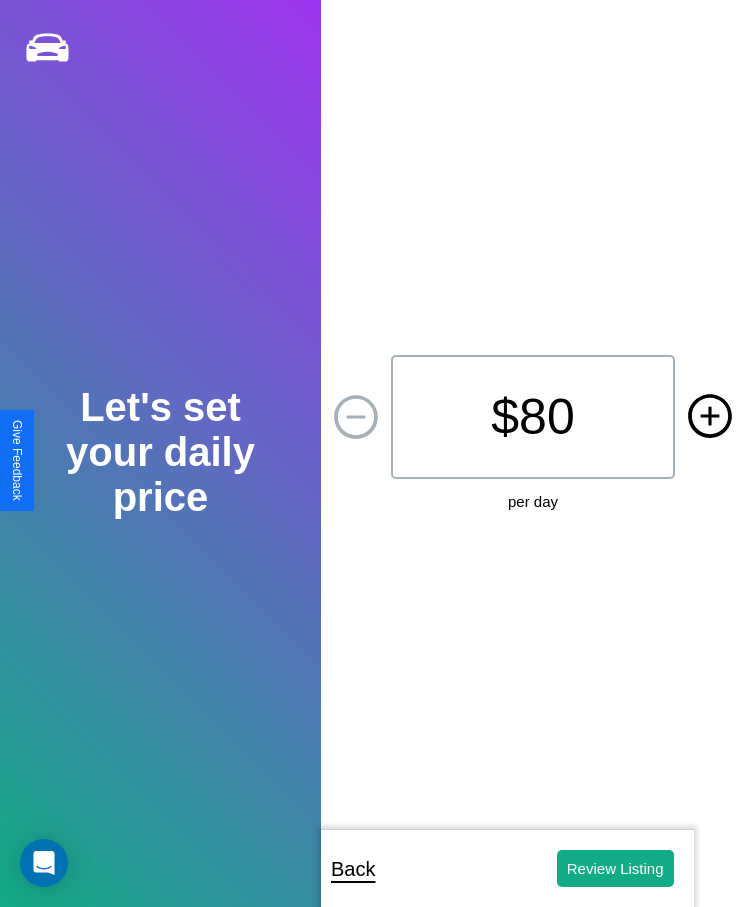 click 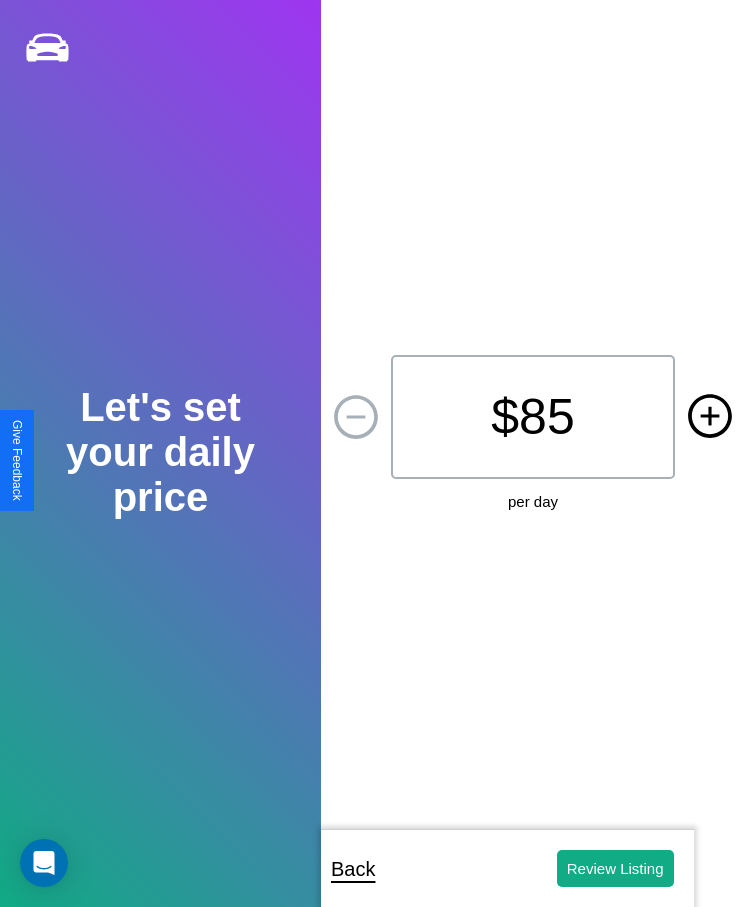 click 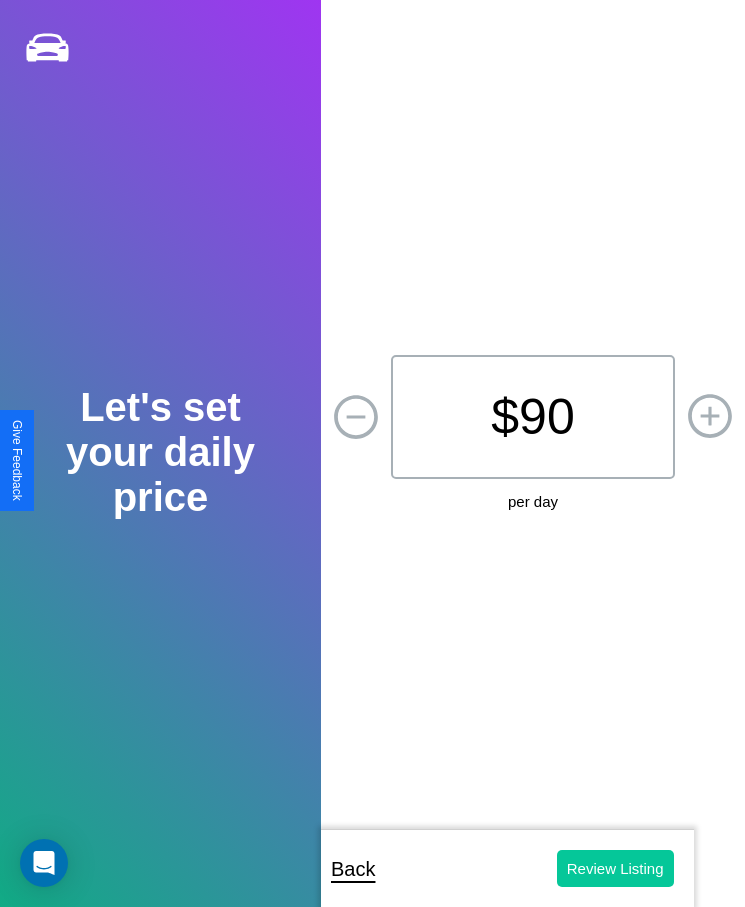 click on "Review Listing" at bounding box center [615, 868] 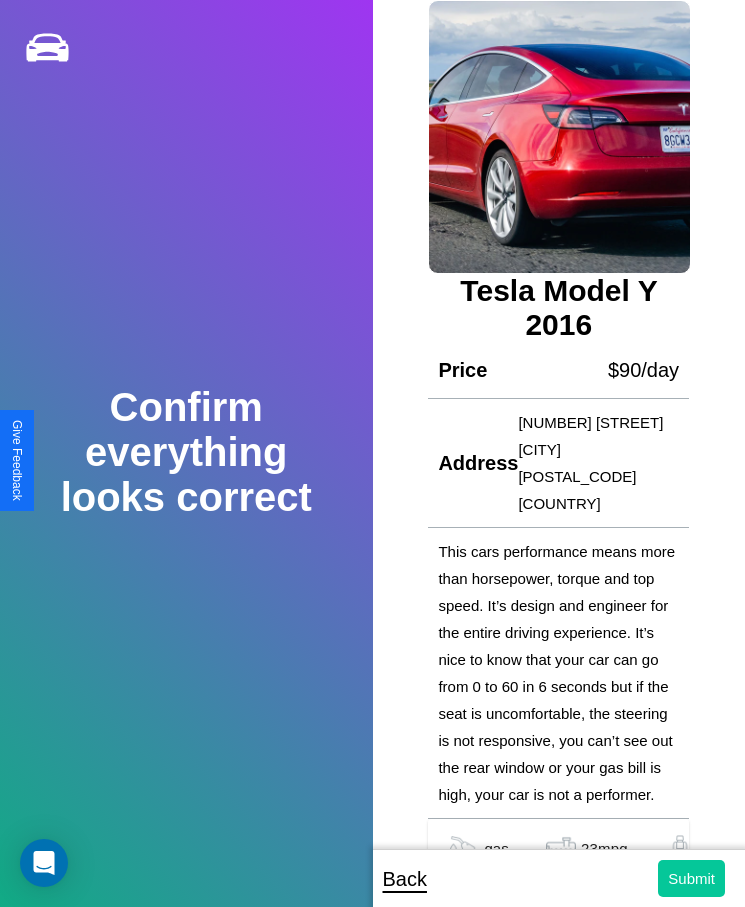 click on "Submit" at bounding box center [691, 878] 